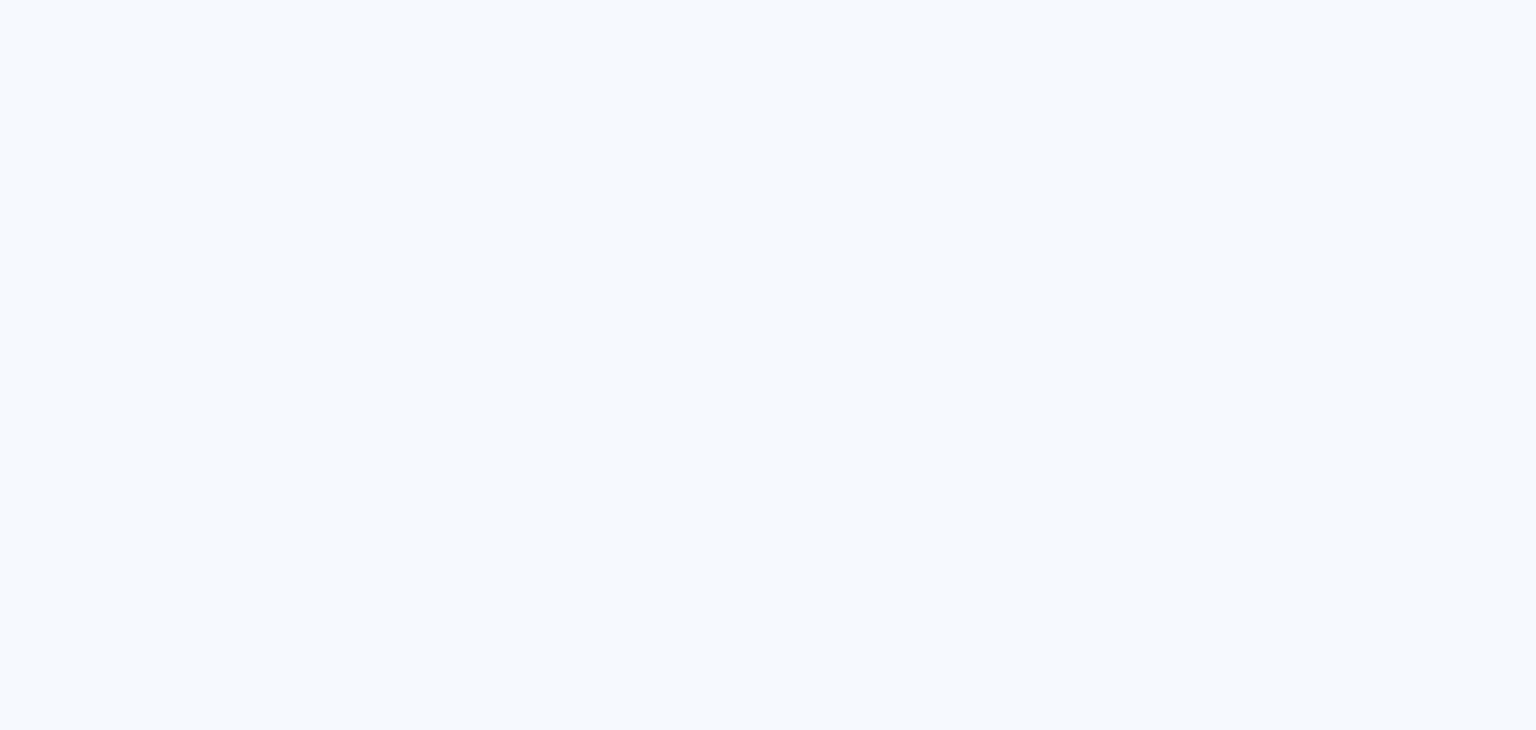 scroll, scrollTop: 0, scrollLeft: 0, axis: both 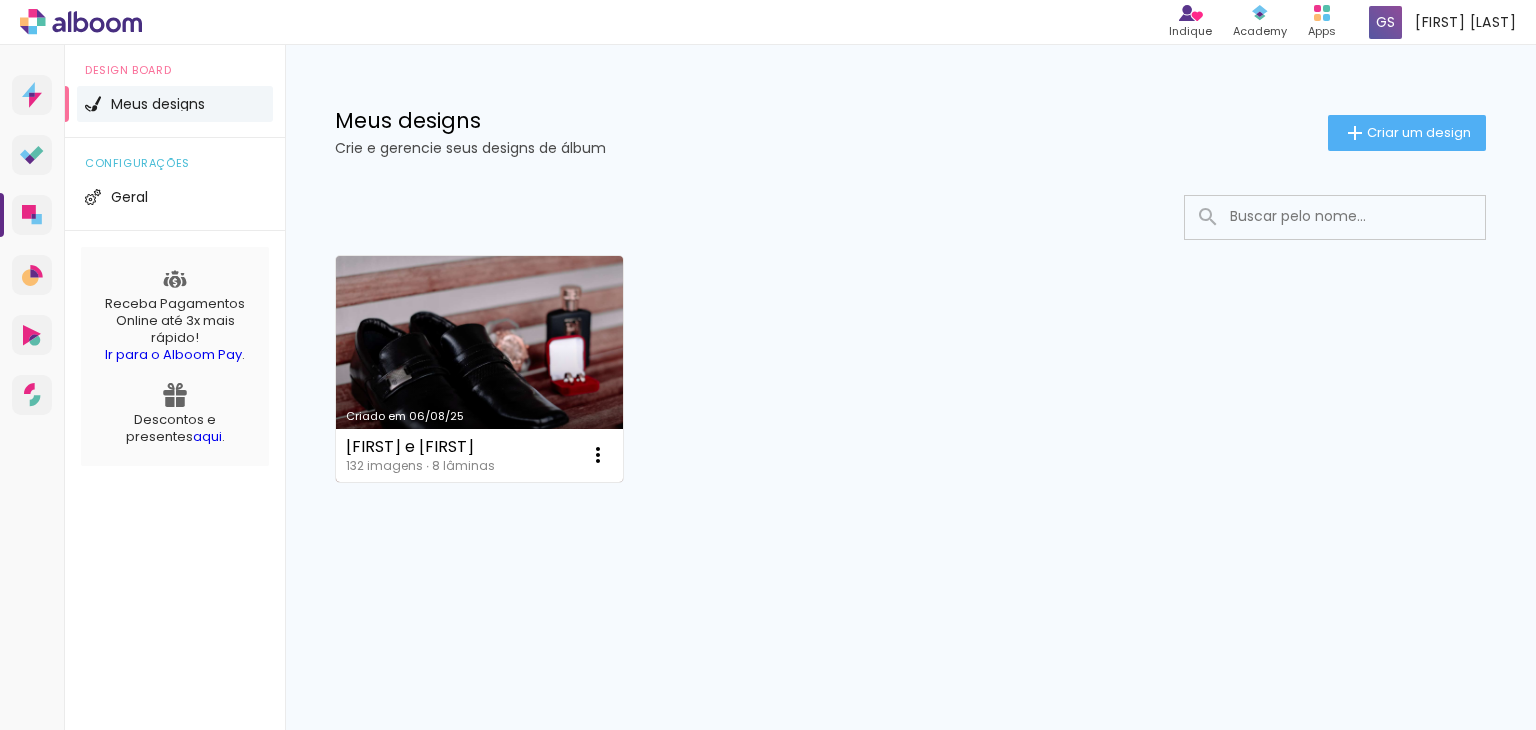click on "Criado em 06/08/25" at bounding box center (479, 369) 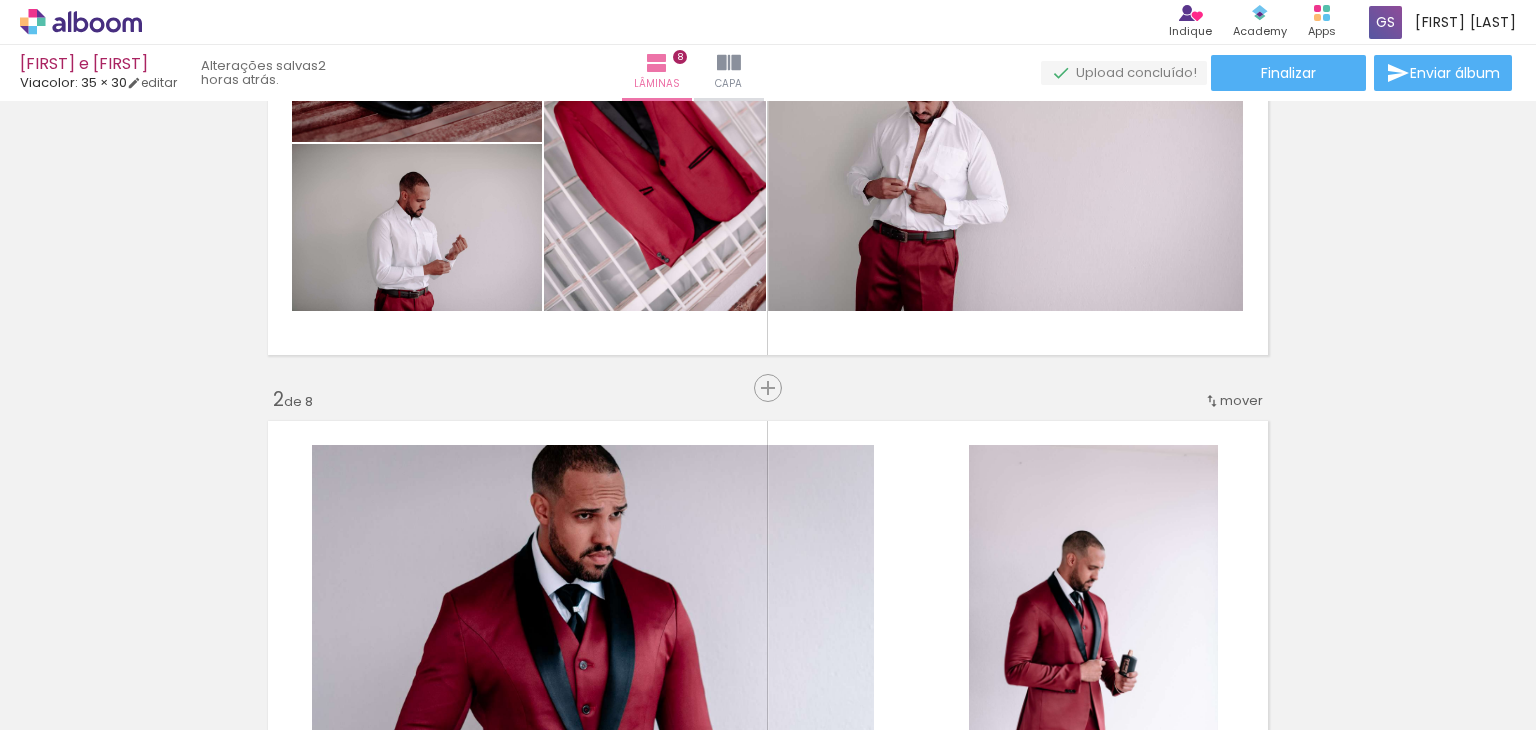 scroll, scrollTop: 191, scrollLeft: 0, axis: vertical 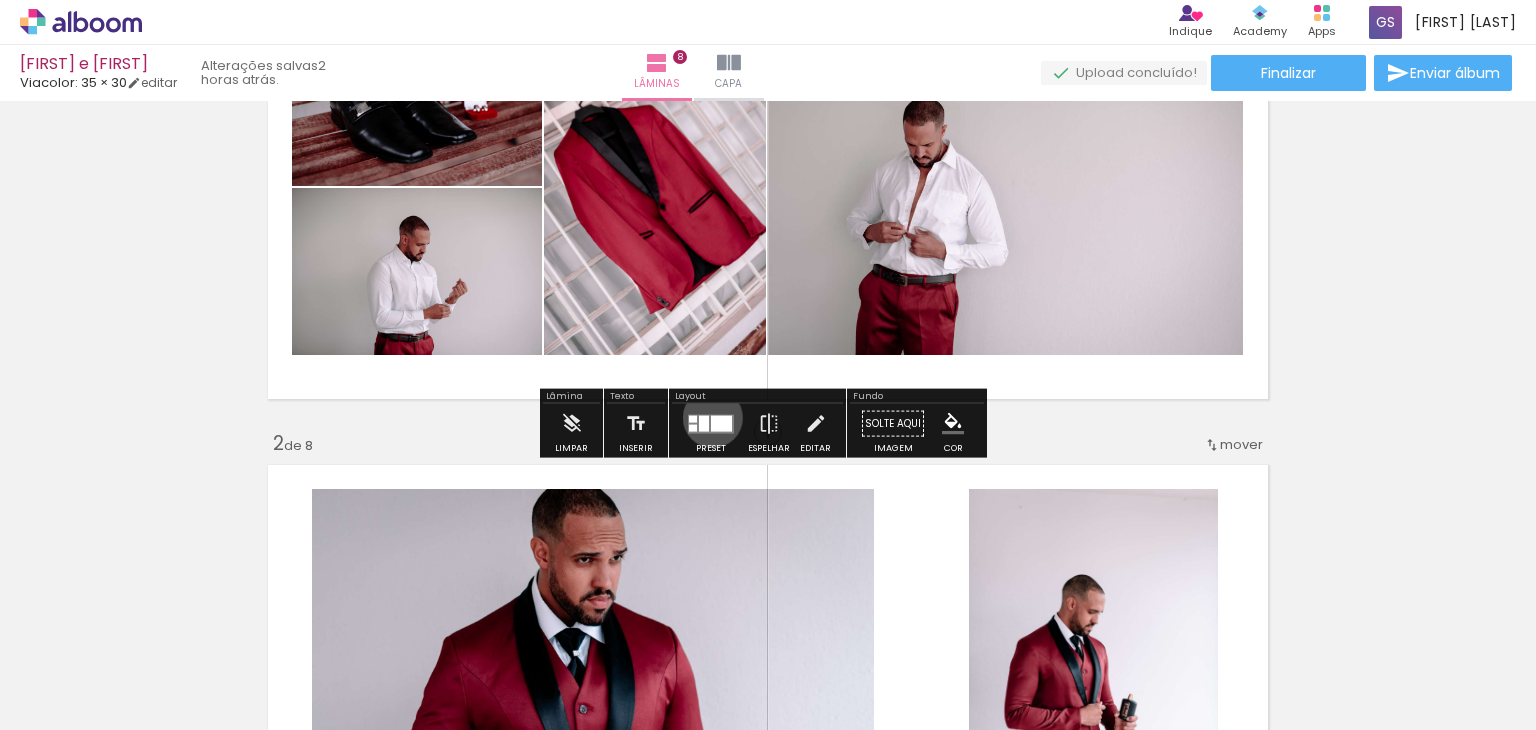 click at bounding box center (721, 423) 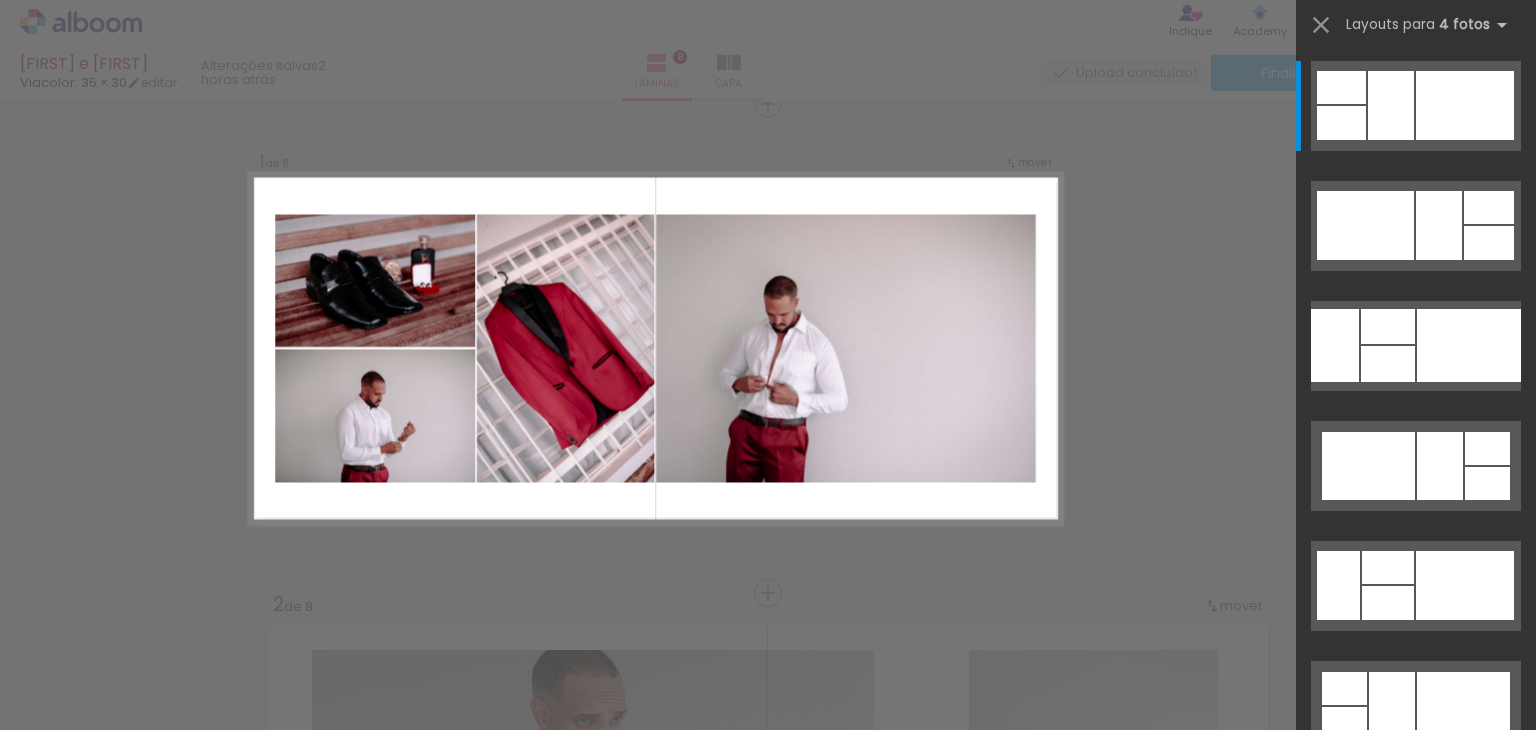 scroll, scrollTop: 25, scrollLeft: 0, axis: vertical 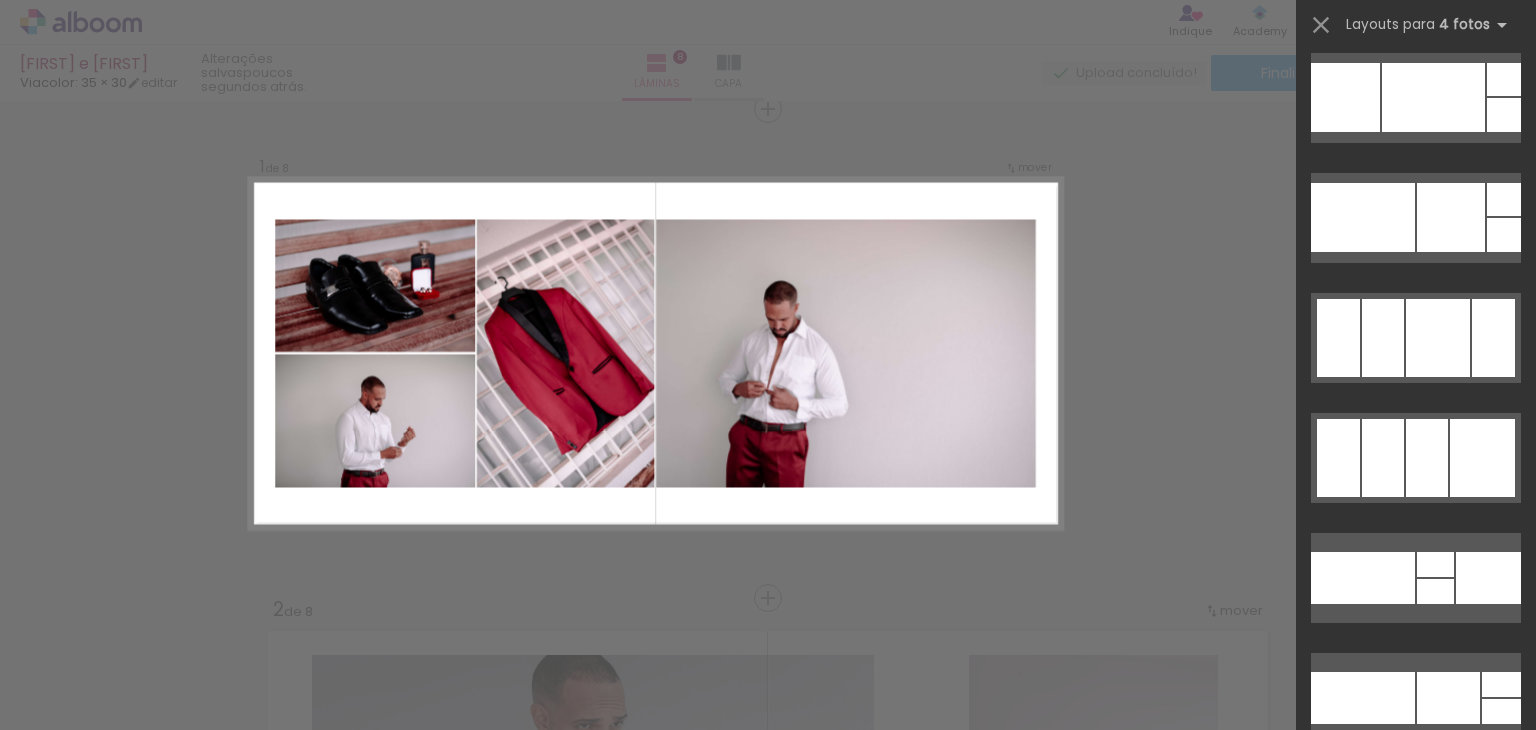 click on "Layouts para   4 fotos Procurando layouts para mais de 4 fotos? É só colocar mais fotos na lâmina primeiro.
Os layouts que estão aqui são para 4 fotos, porque a lâmina que você escolheu tem 4 fotos. Se você colocar 10 fotos na lâmina, irão aparecer aqui somente os layouts pra 10 fotos." at bounding box center (1416, 25) 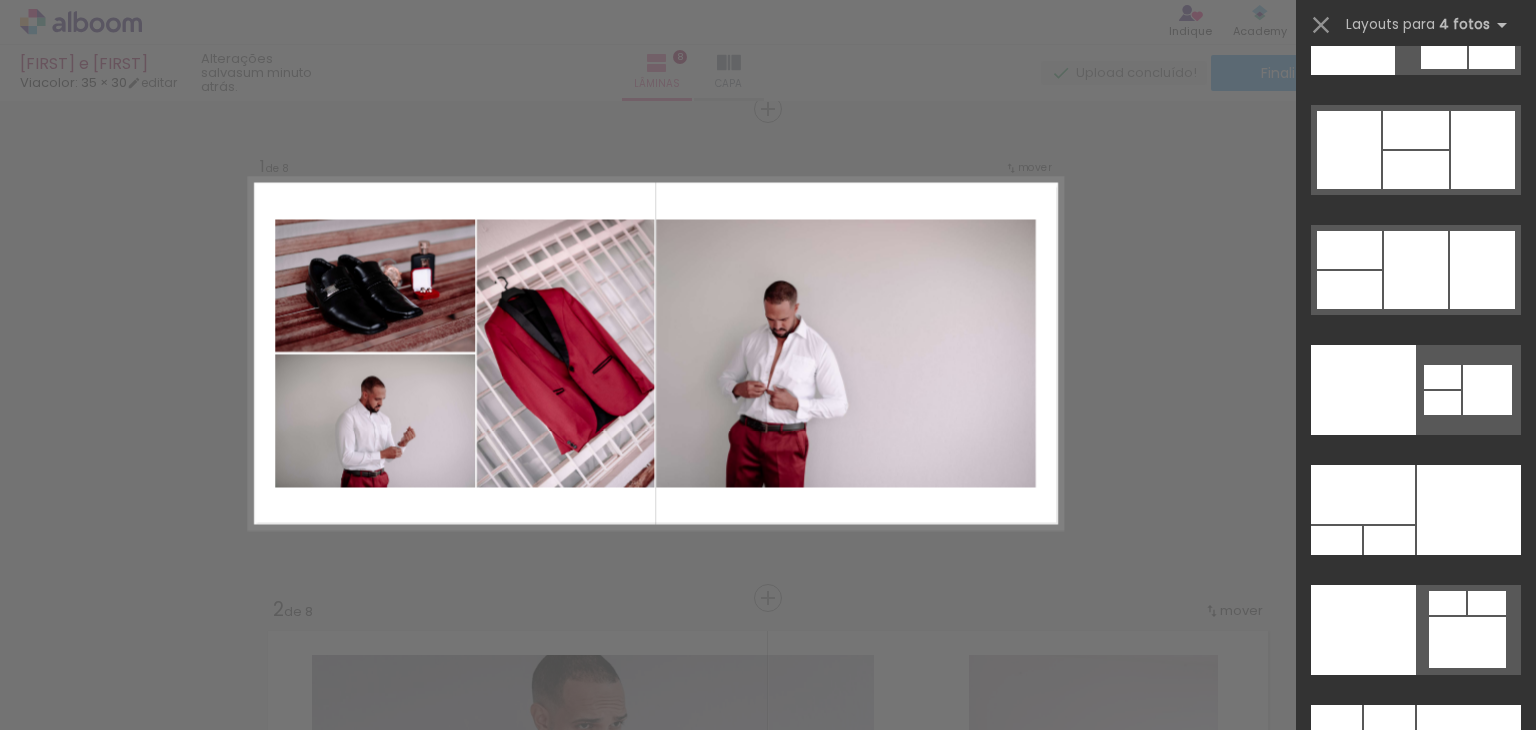 scroll, scrollTop: 41956, scrollLeft: 0, axis: vertical 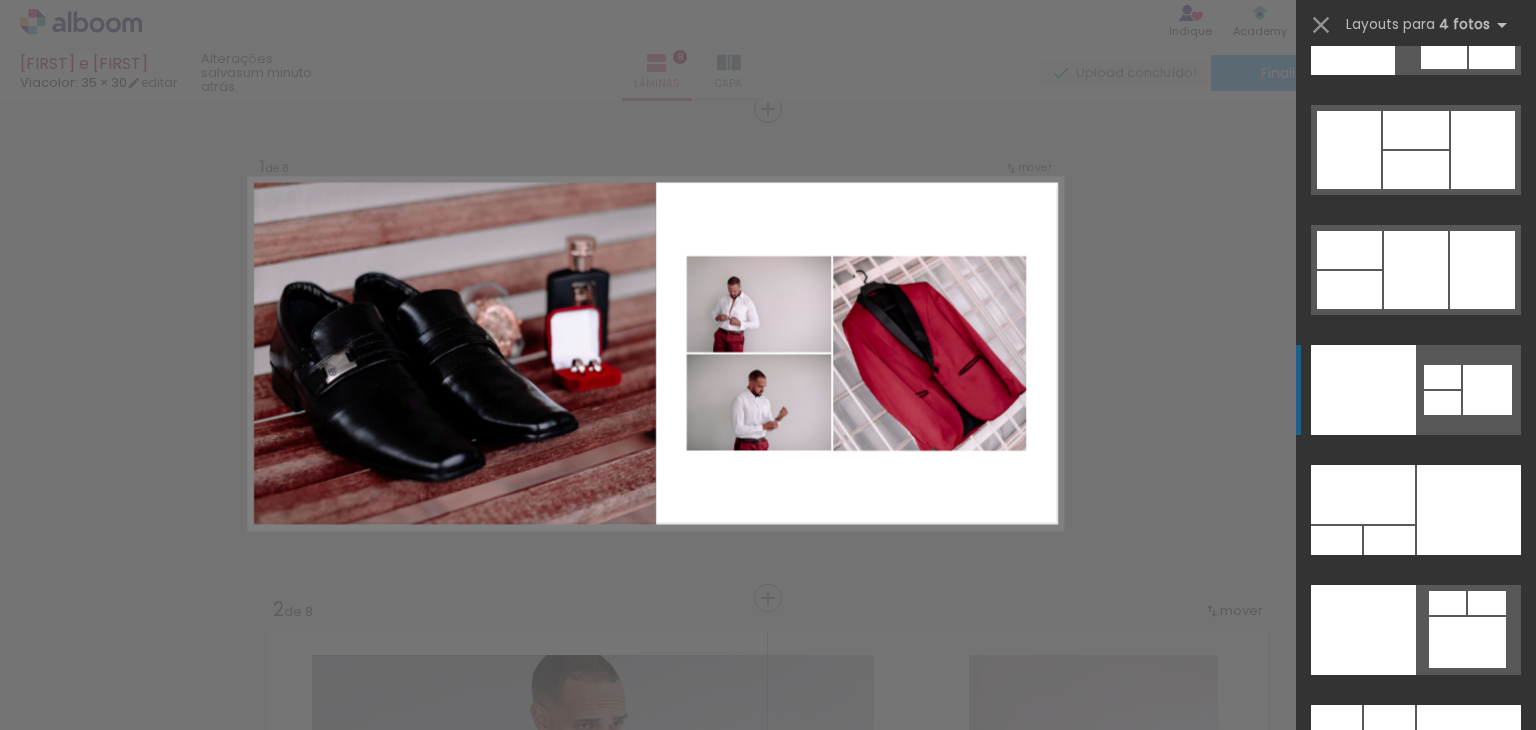 click at bounding box center [1363, 390] 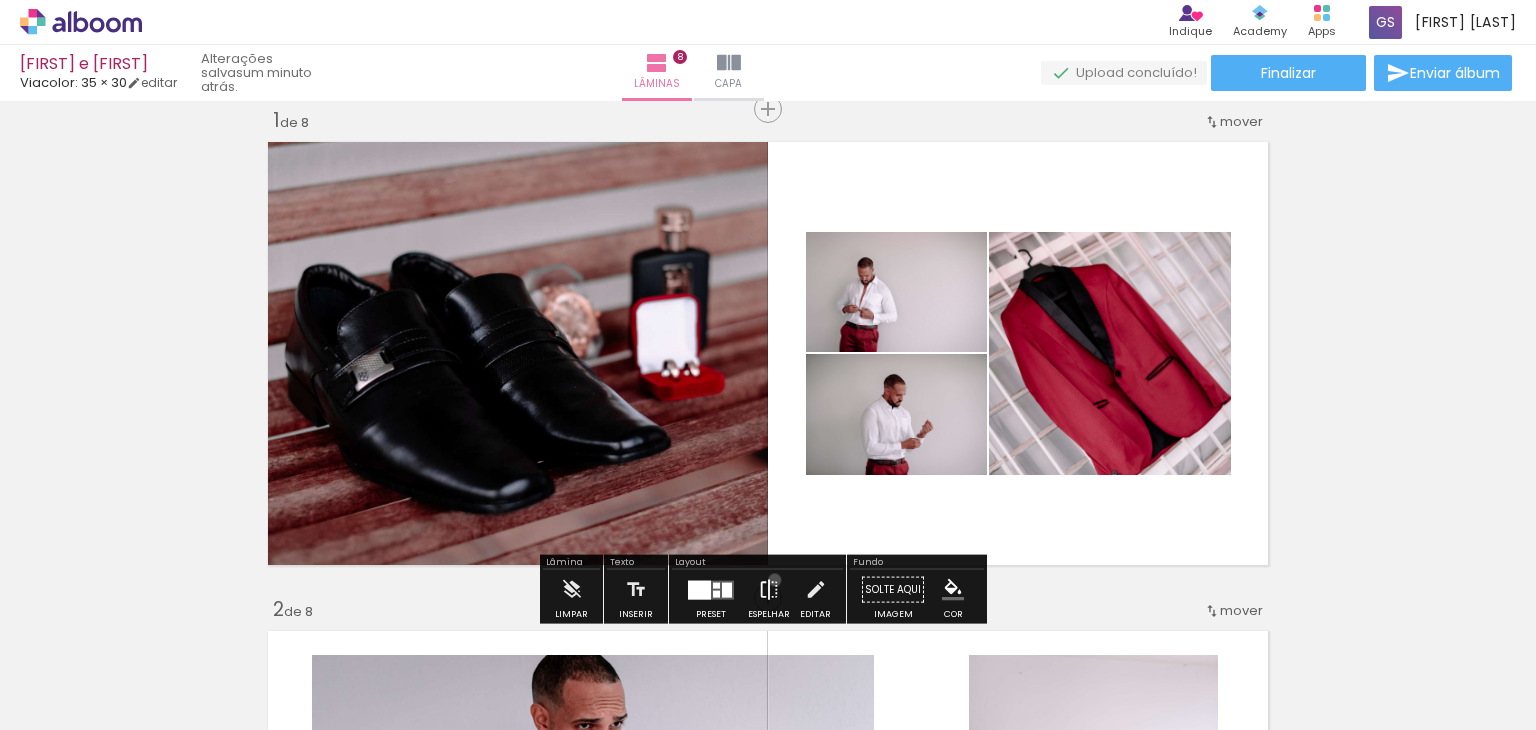 click at bounding box center [769, 590] 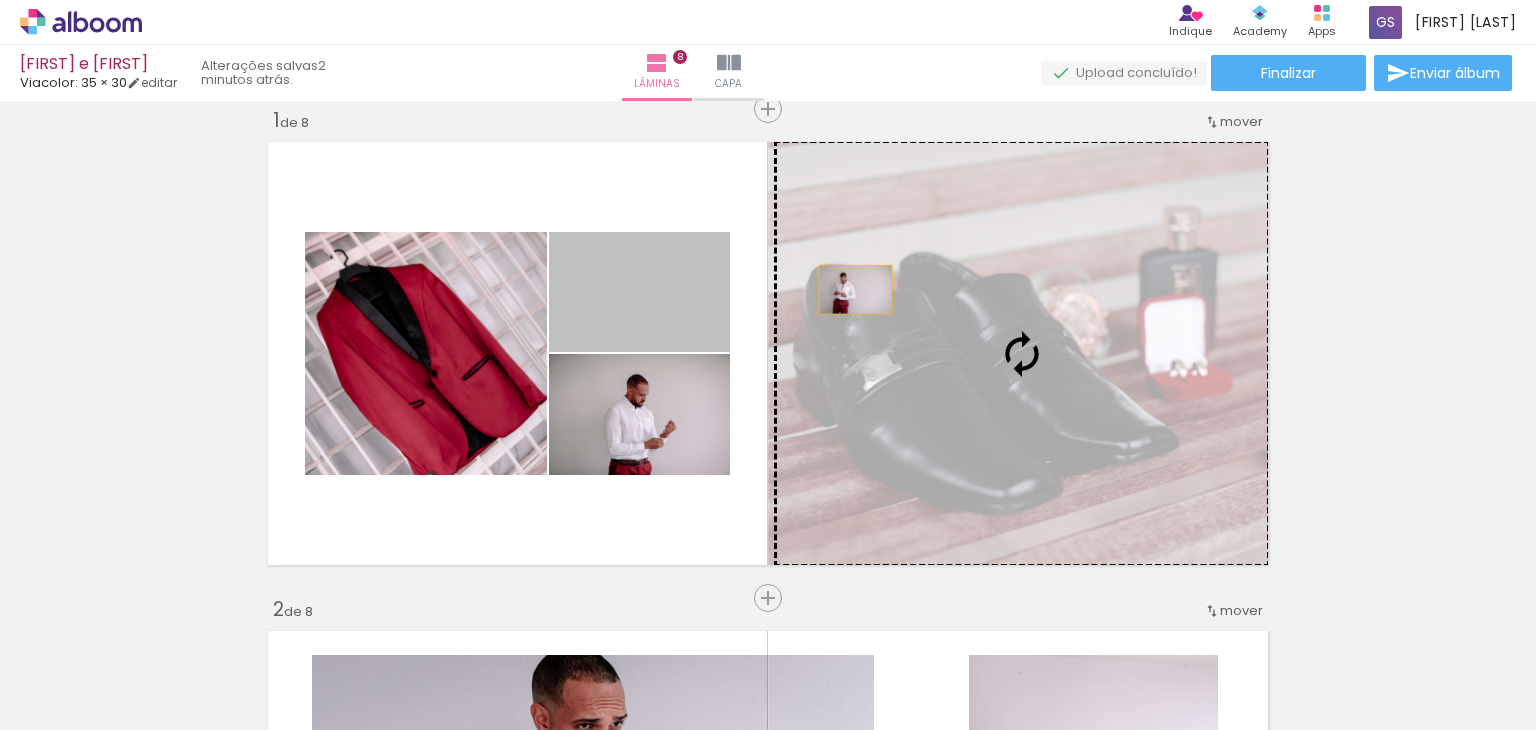 drag, startPoint x: 658, startPoint y: 305, endPoint x: 977, endPoint y: 307, distance: 319.00626 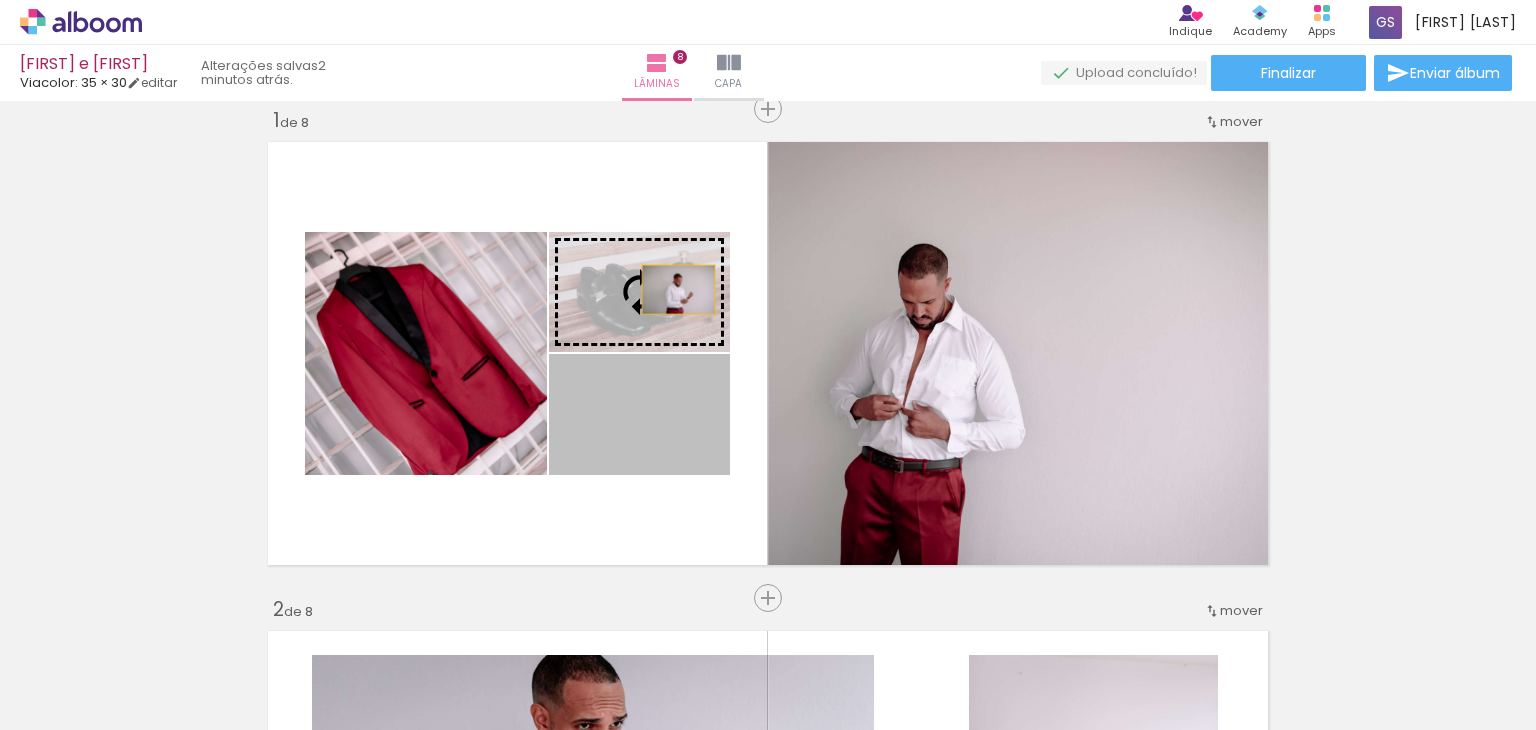 drag, startPoint x: 672, startPoint y: 405, endPoint x: 670, endPoint y: 274, distance: 131.01526 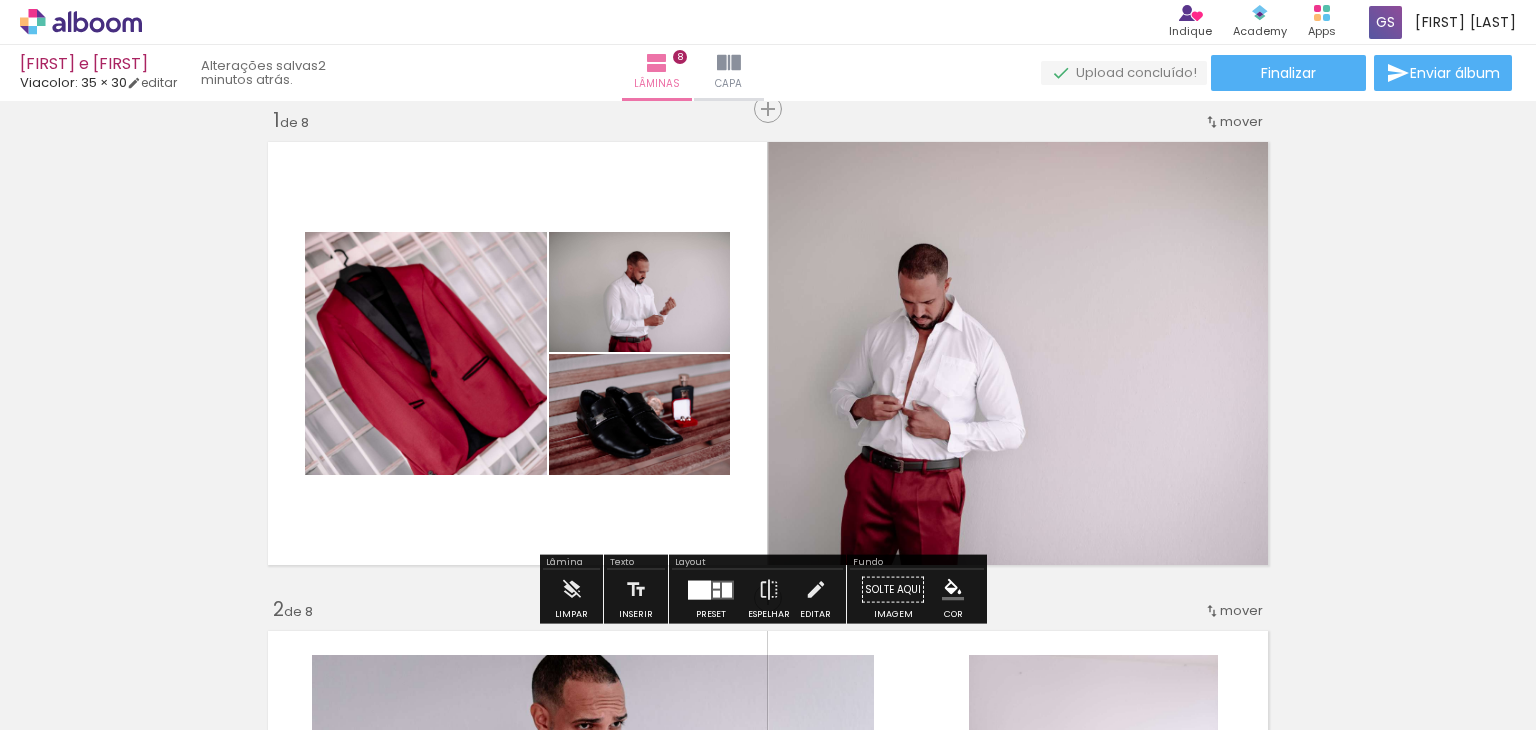 click at bounding box center [768, 353] 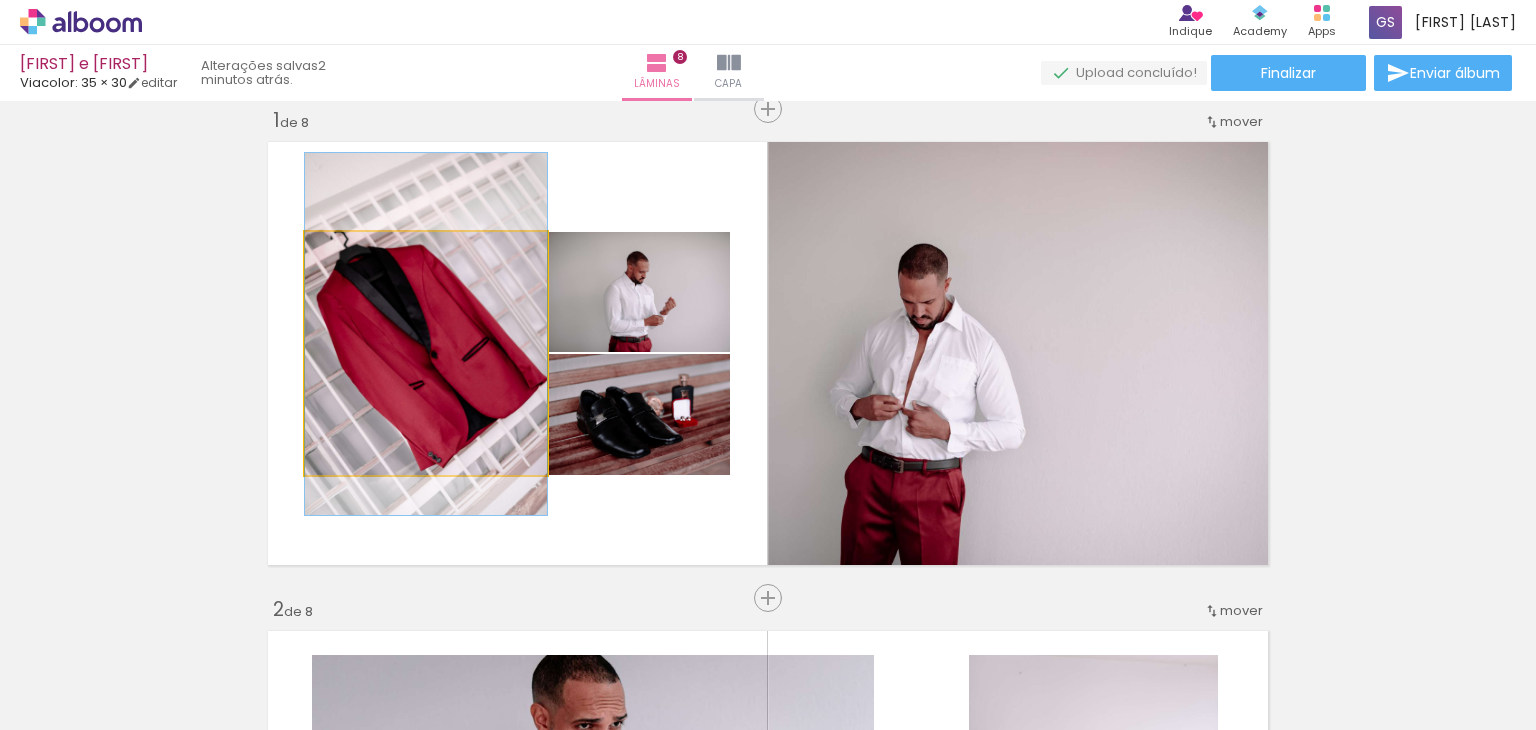 drag, startPoint x: 481, startPoint y: 353, endPoint x: 487, endPoint y: 334, distance: 19.924858 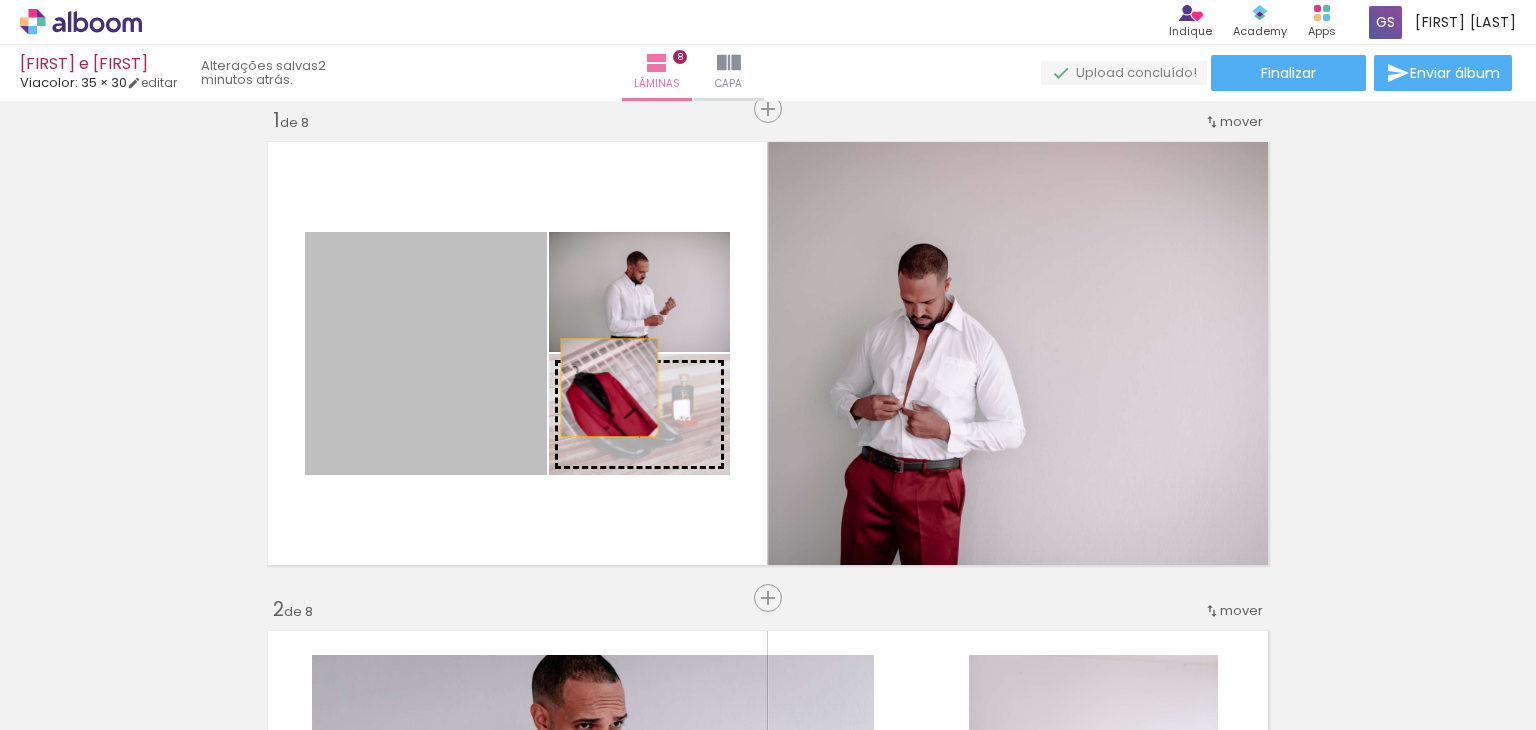 drag, startPoint x: 428, startPoint y: 321, endPoint x: 623, endPoint y: 407, distance: 213.12202 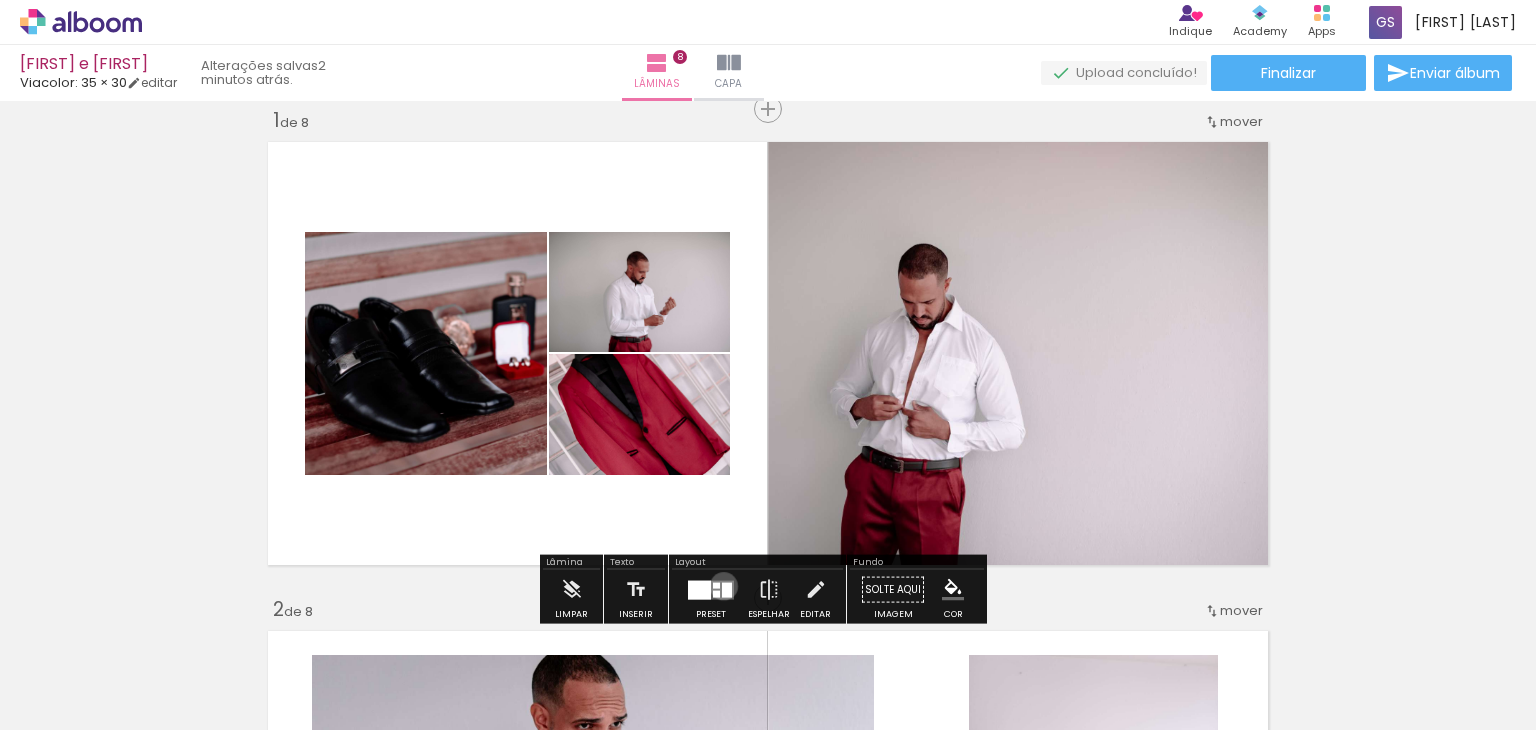 click at bounding box center (727, 589) 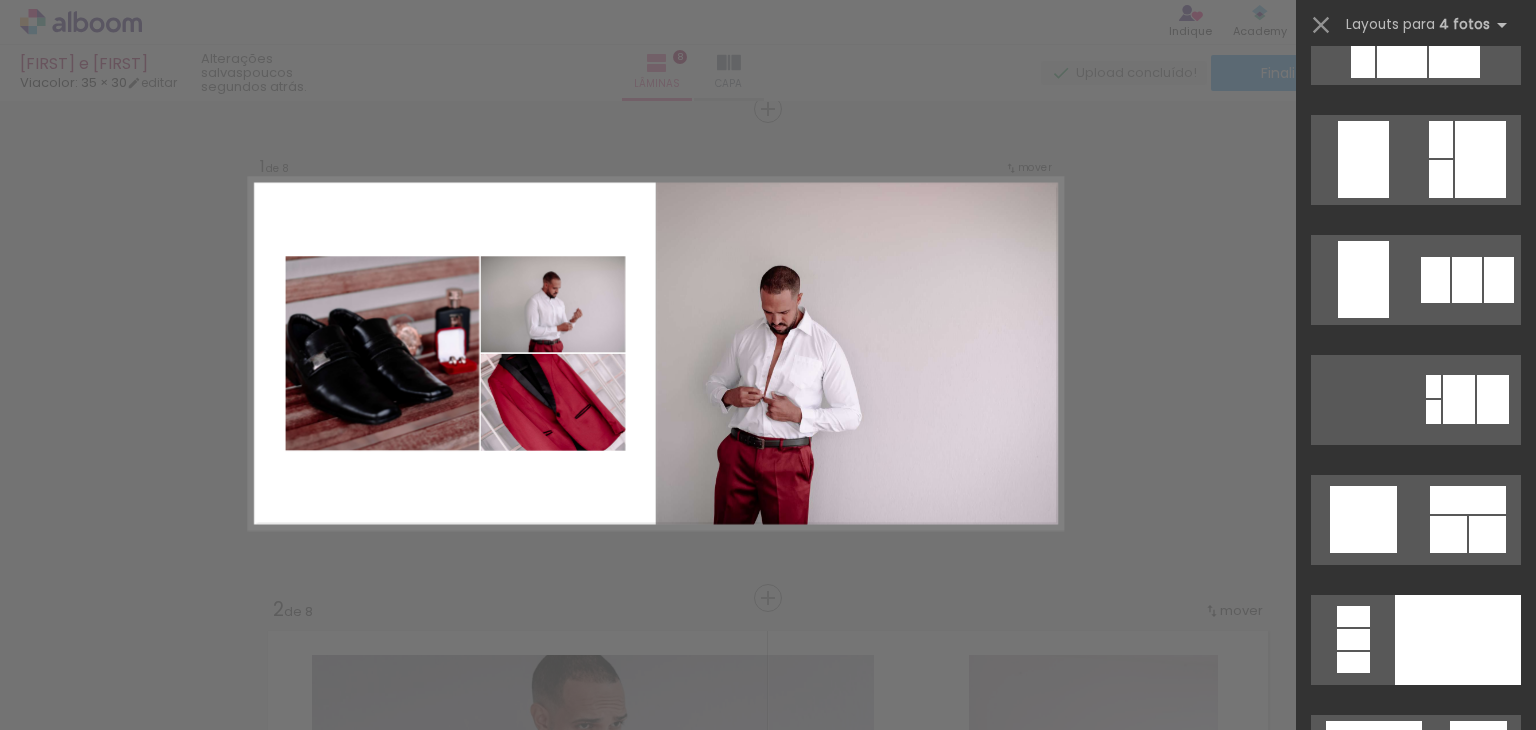 scroll, scrollTop: 39266, scrollLeft: 0, axis: vertical 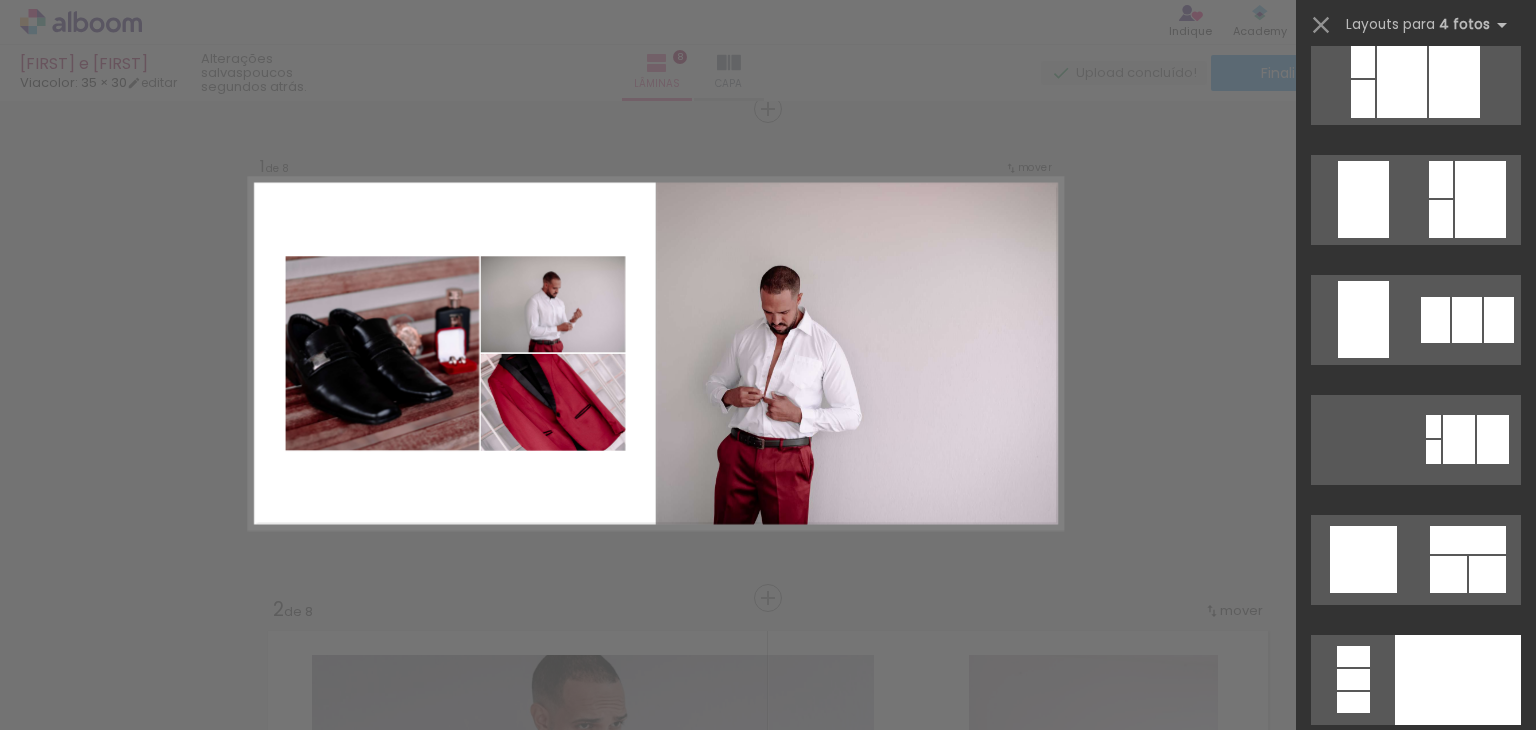 click on "Confirmar Cancelar" at bounding box center [768, 2300] 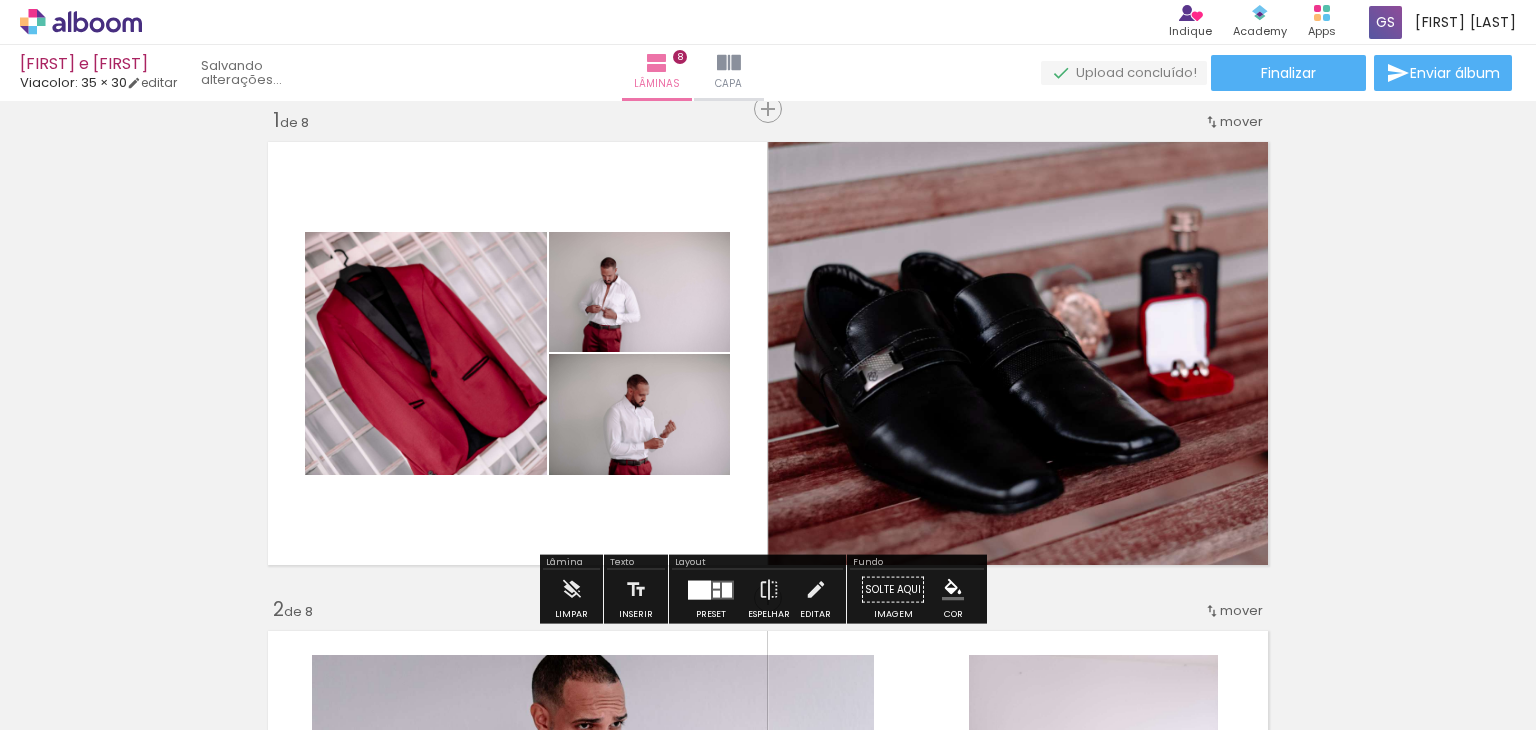 scroll, scrollTop: 42240, scrollLeft: 0, axis: vertical 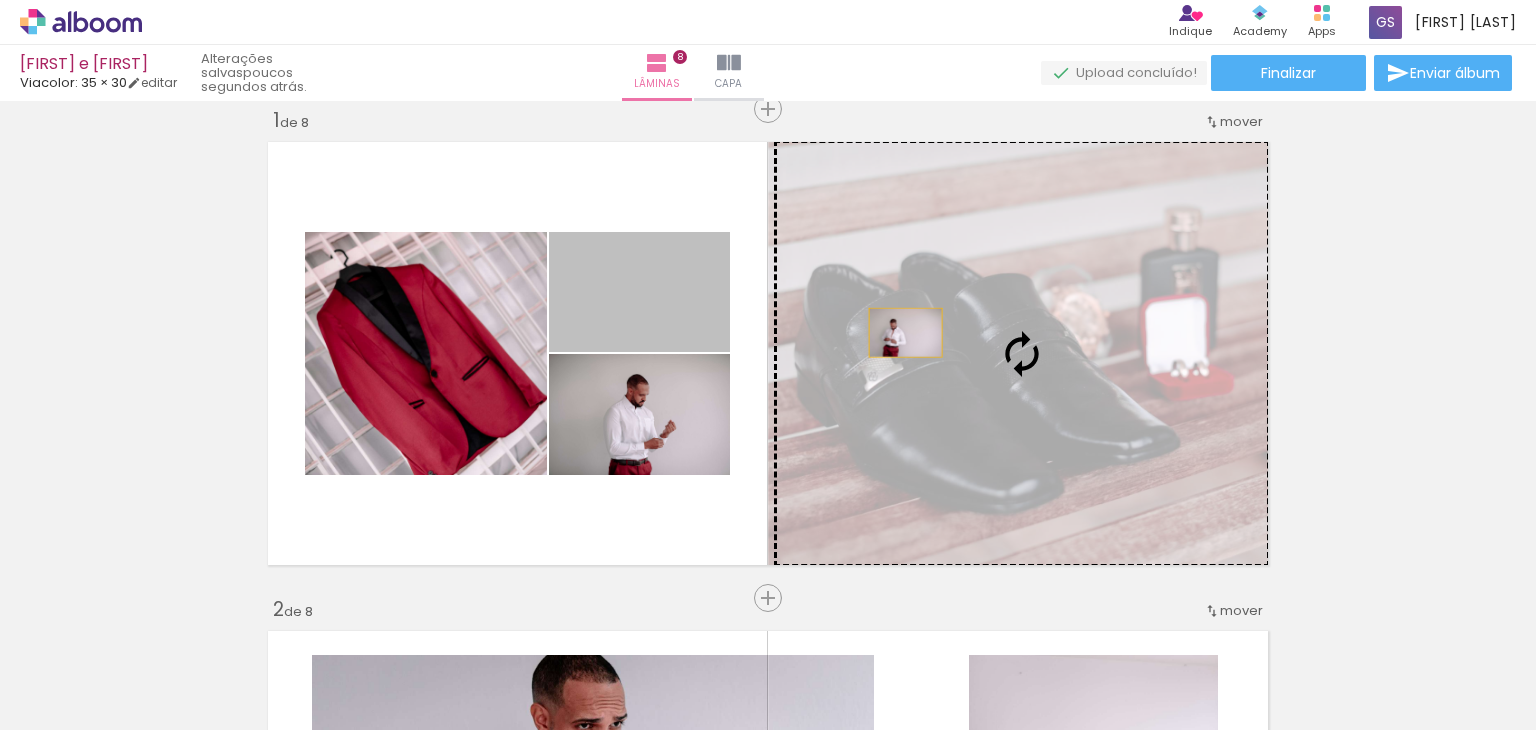 drag, startPoint x: 674, startPoint y: 301, endPoint x: 925, endPoint y: 332, distance: 252.9071 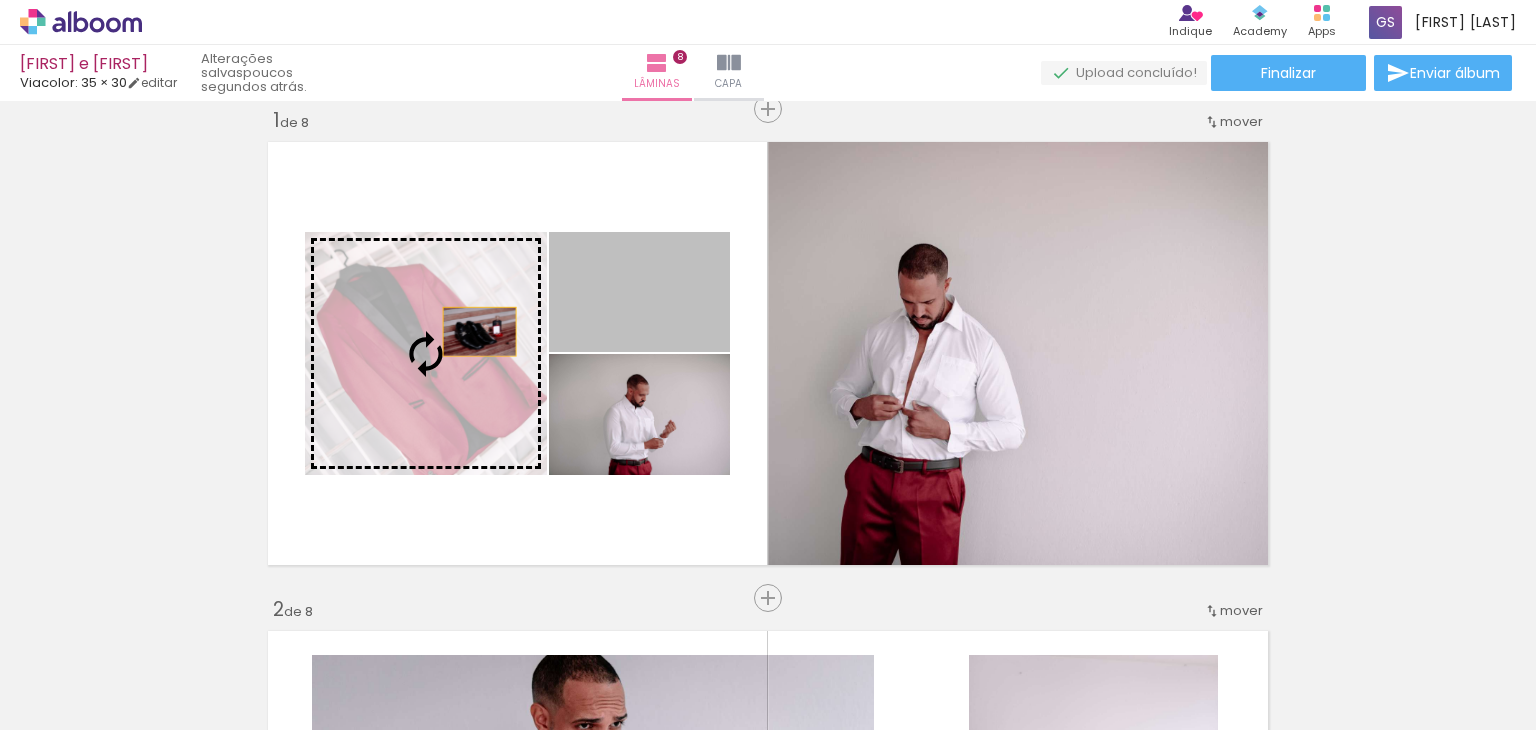 drag, startPoint x: 629, startPoint y: 315, endPoint x: 470, endPoint y: 331, distance: 159.80301 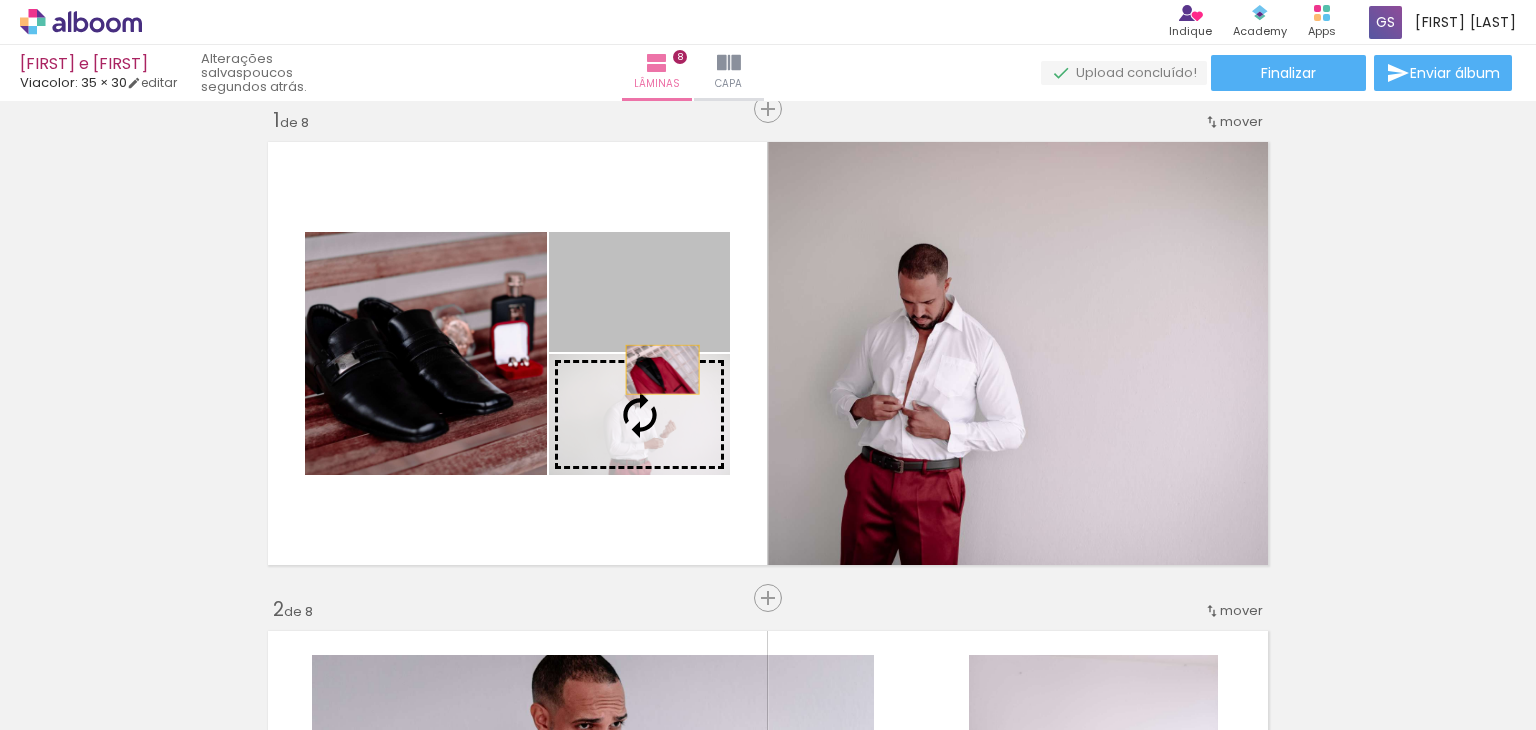 drag, startPoint x: 664, startPoint y: 314, endPoint x: 656, endPoint y: 440, distance: 126.253716 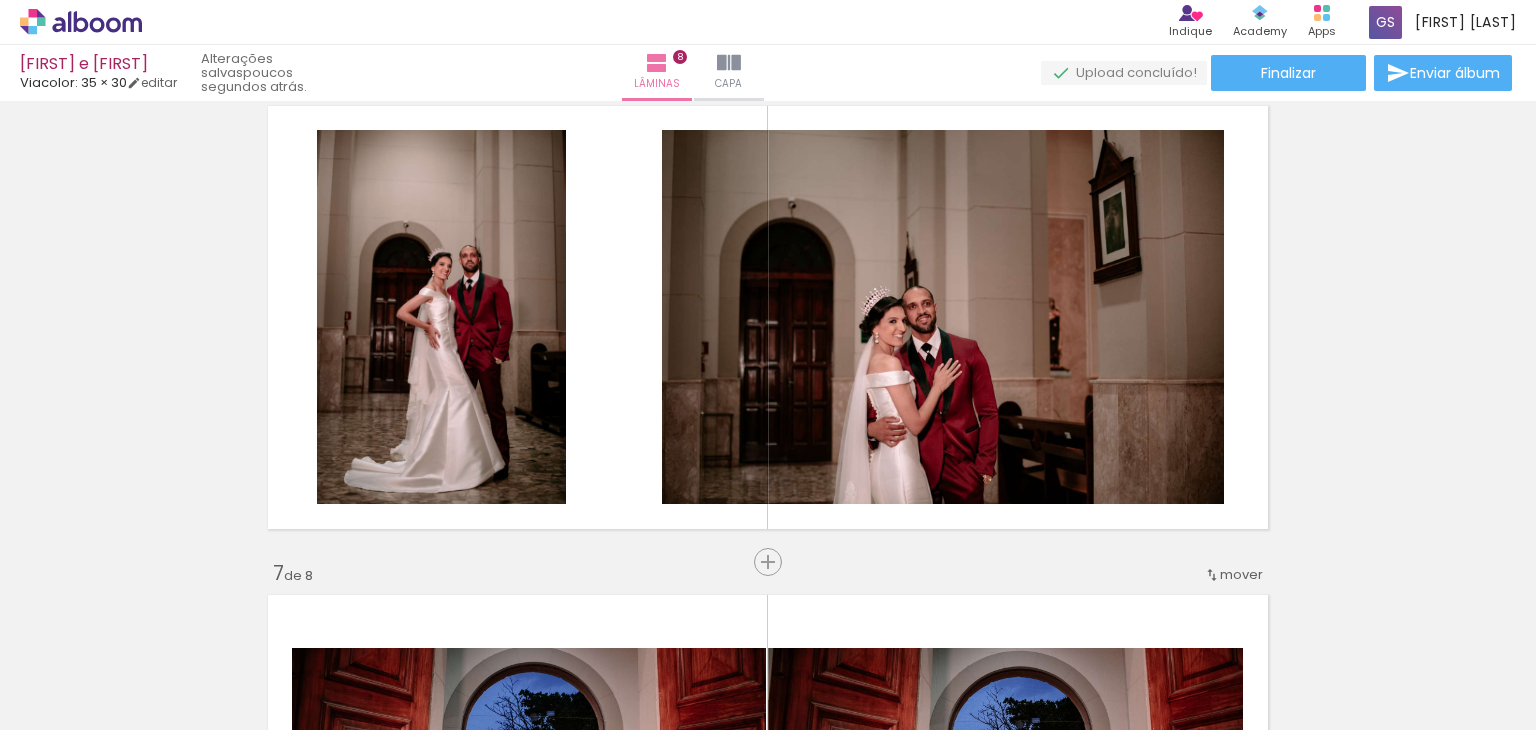 scroll, scrollTop: 2531, scrollLeft: 0, axis: vertical 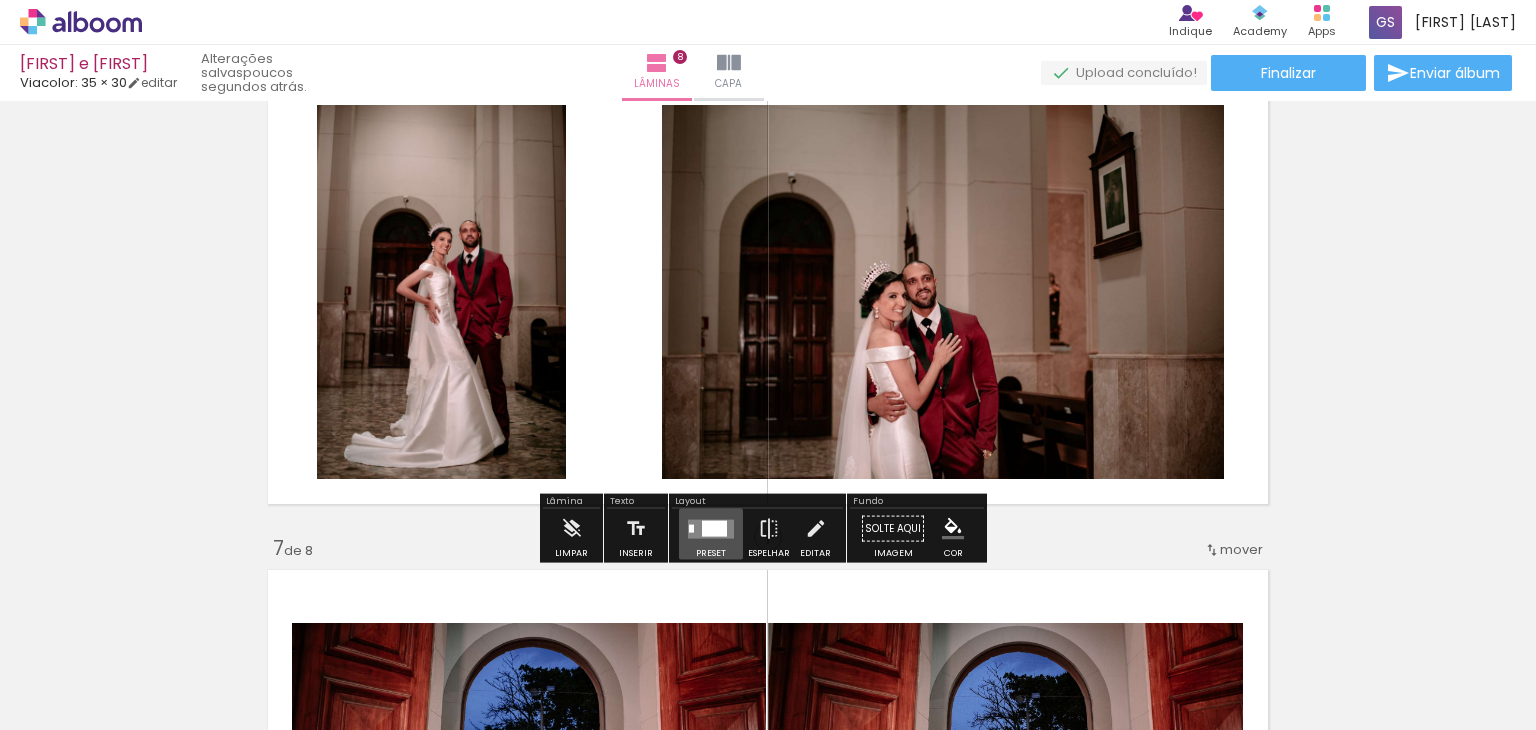 click at bounding box center [711, 528] 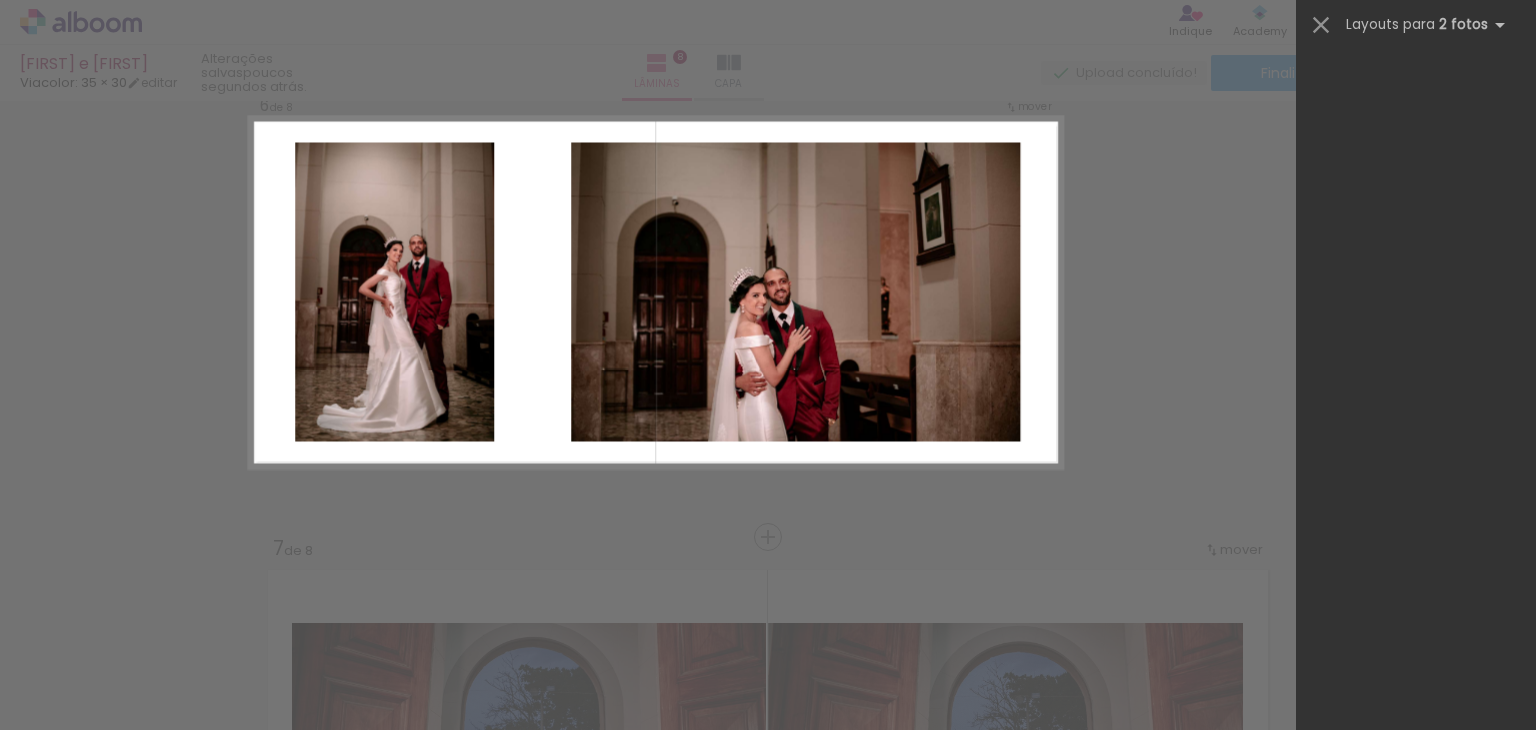scroll, scrollTop: 0, scrollLeft: 0, axis: both 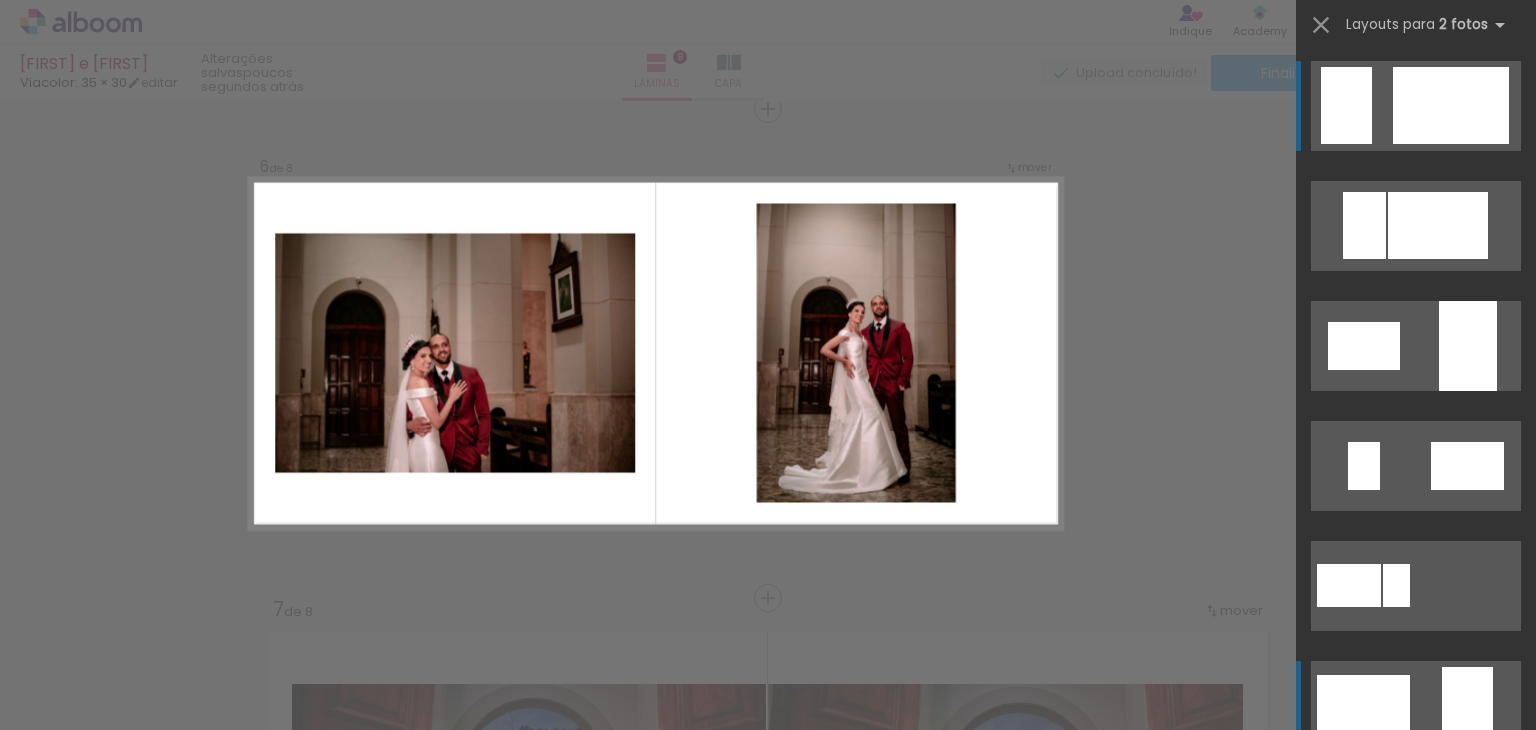 click at bounding box center (1438, 225) 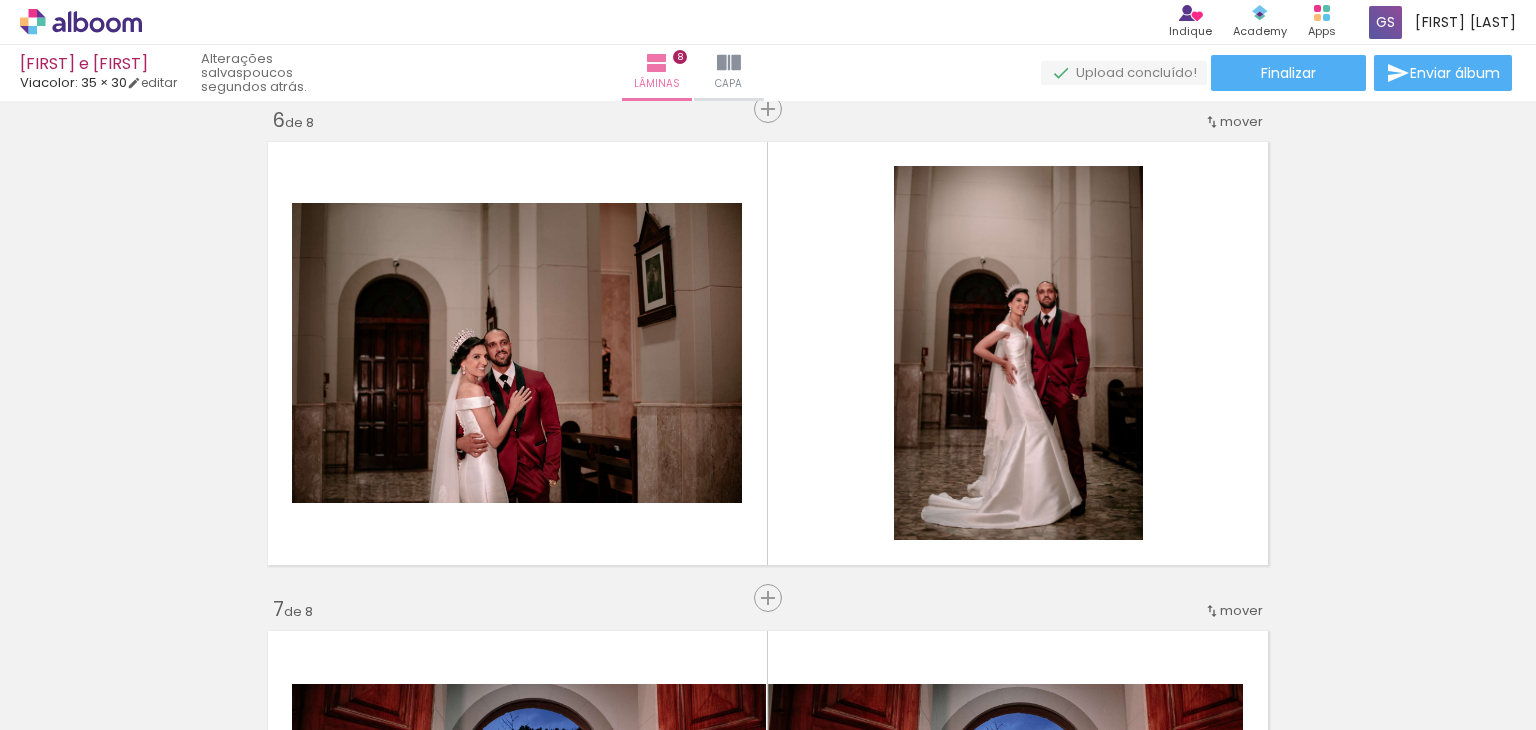 scroll, scrollTop: 0, scrollLeft: 3688, axis: horizontal 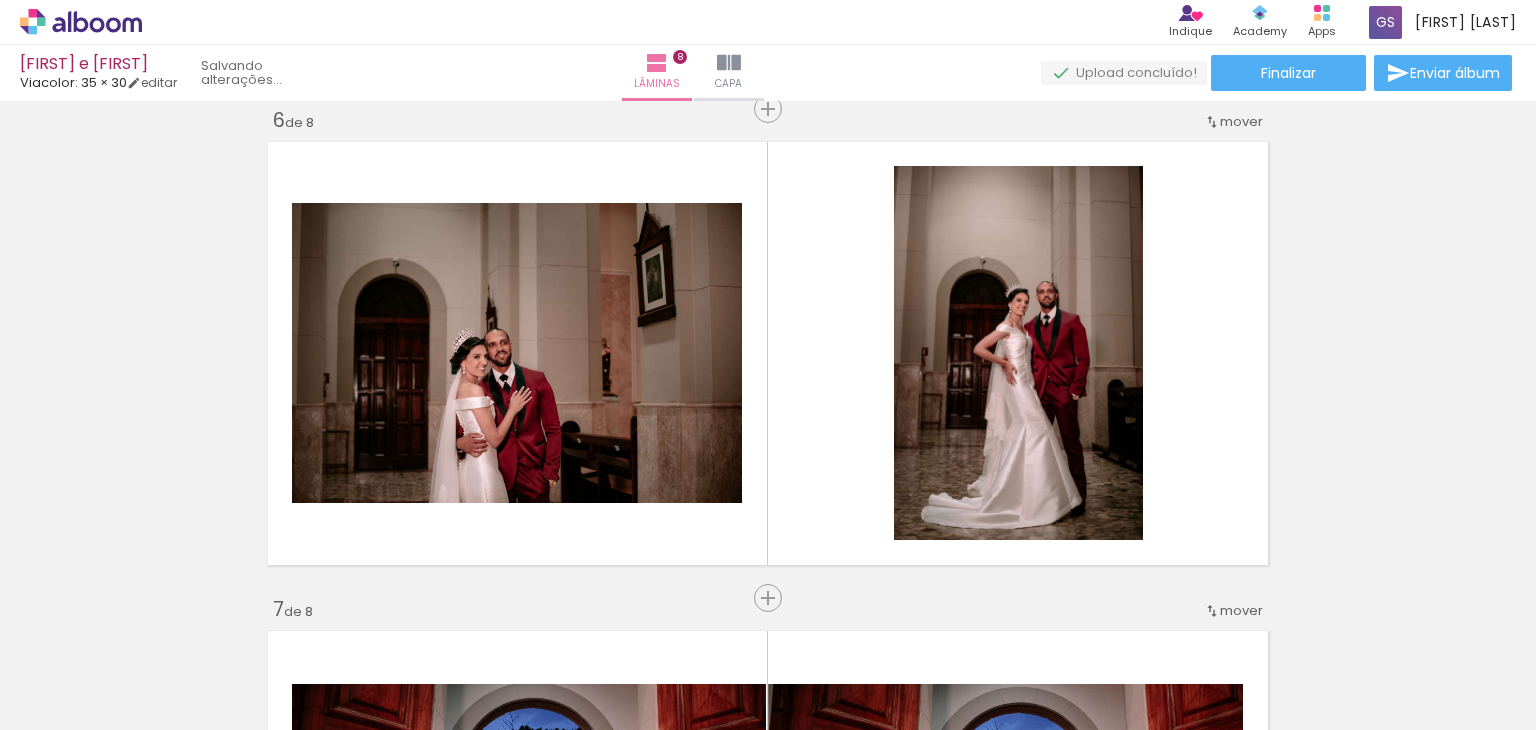 click at bounding box center (658, 662) 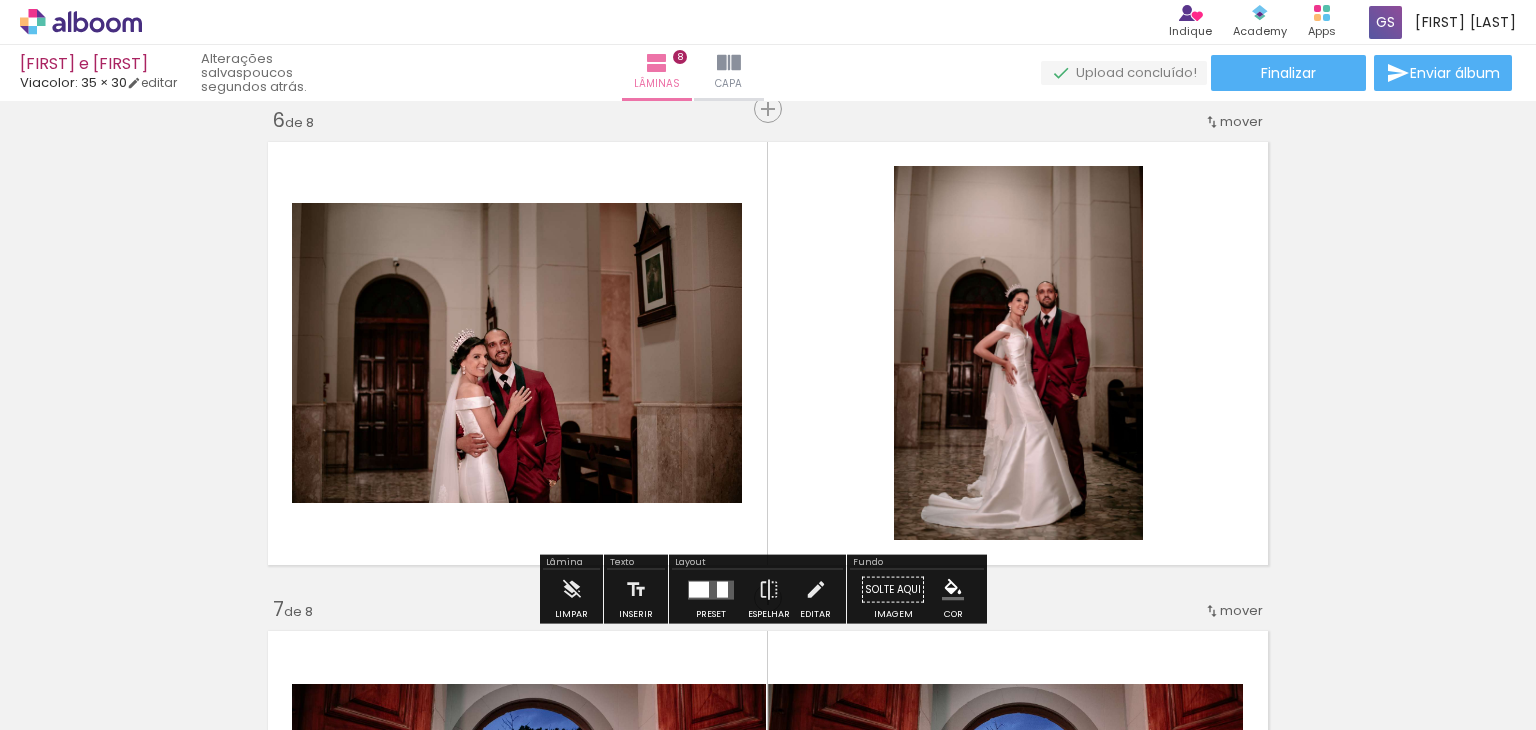 click at bounding box center (-58, 622) 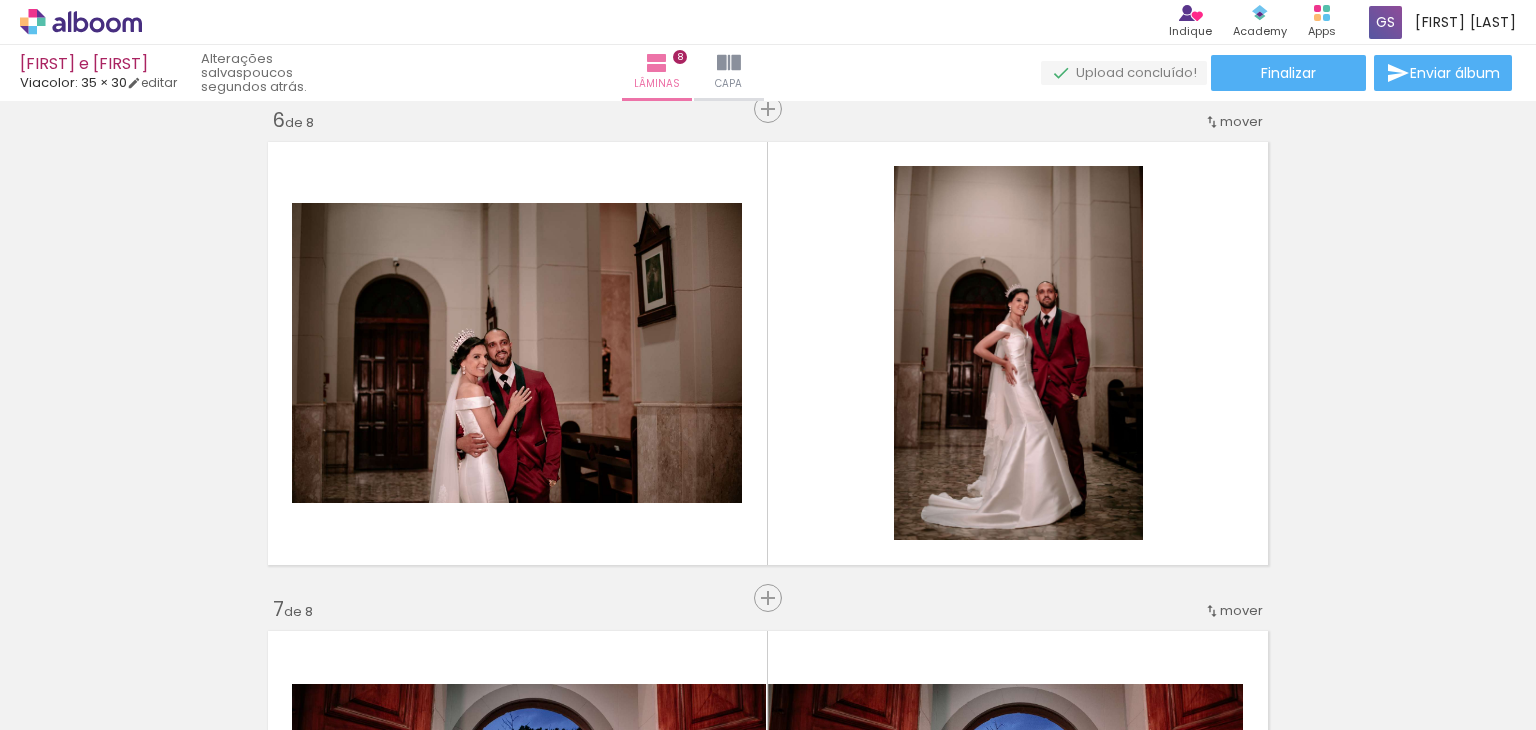 click at bounding box center (-58, 622) 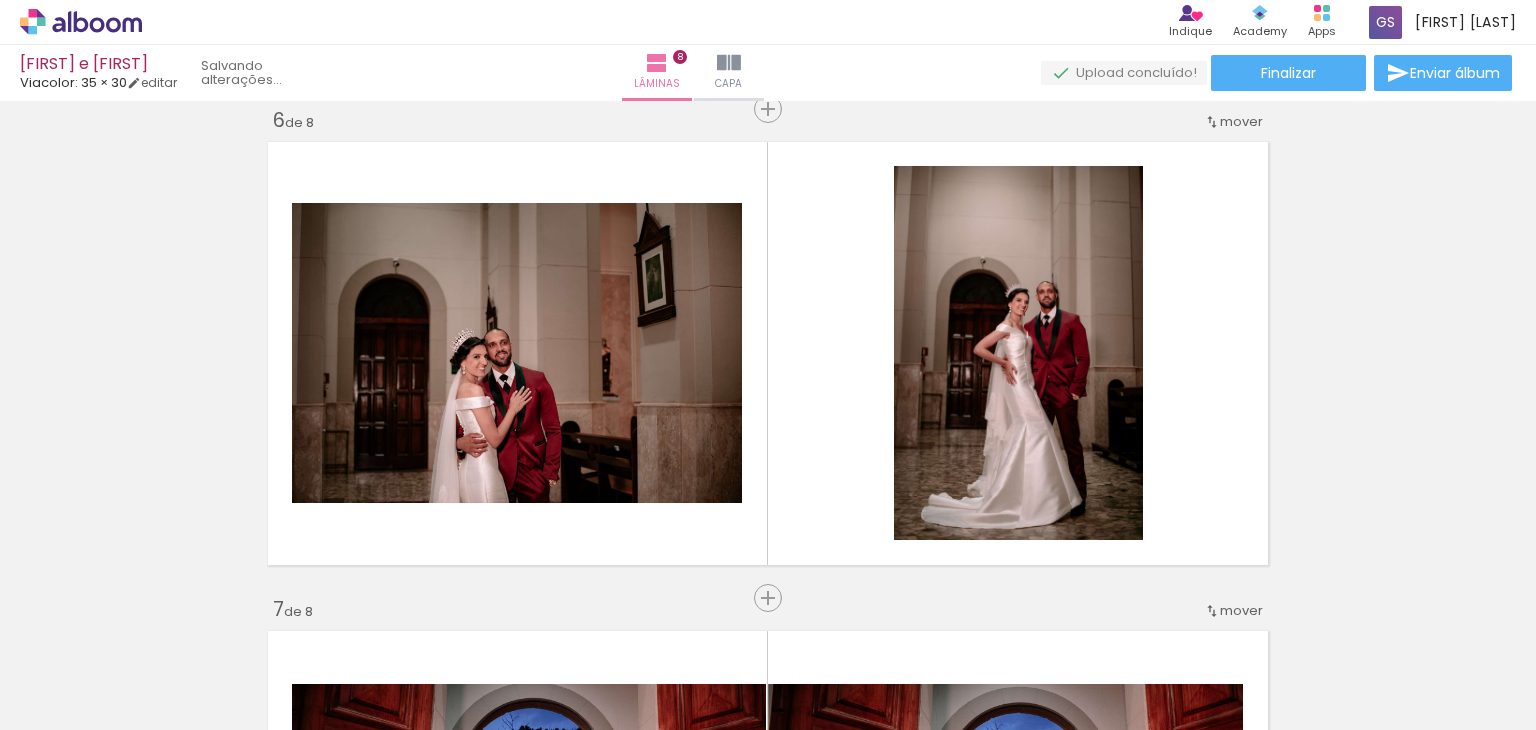 click at bounding box center [882, 662] 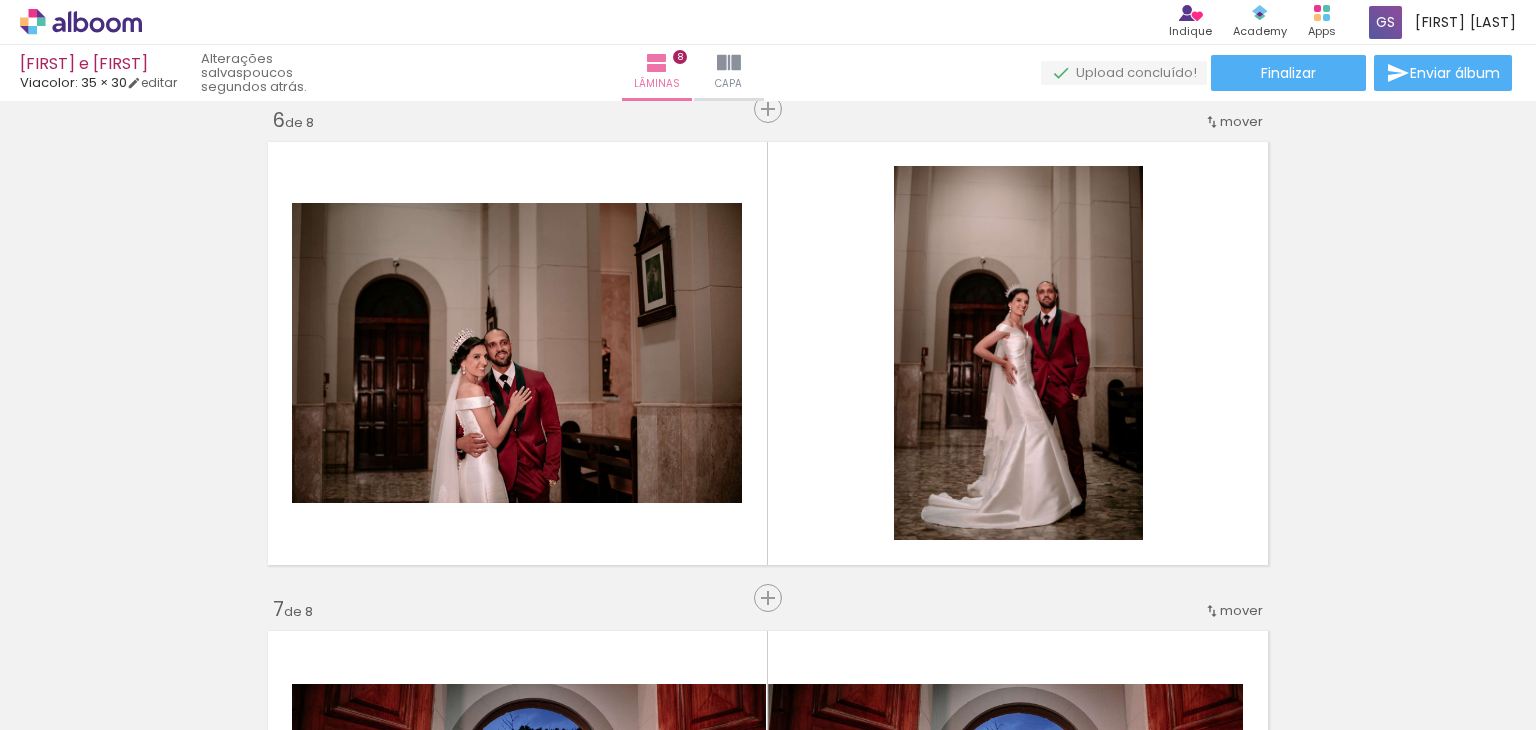click at bounding box center [-58, 622] 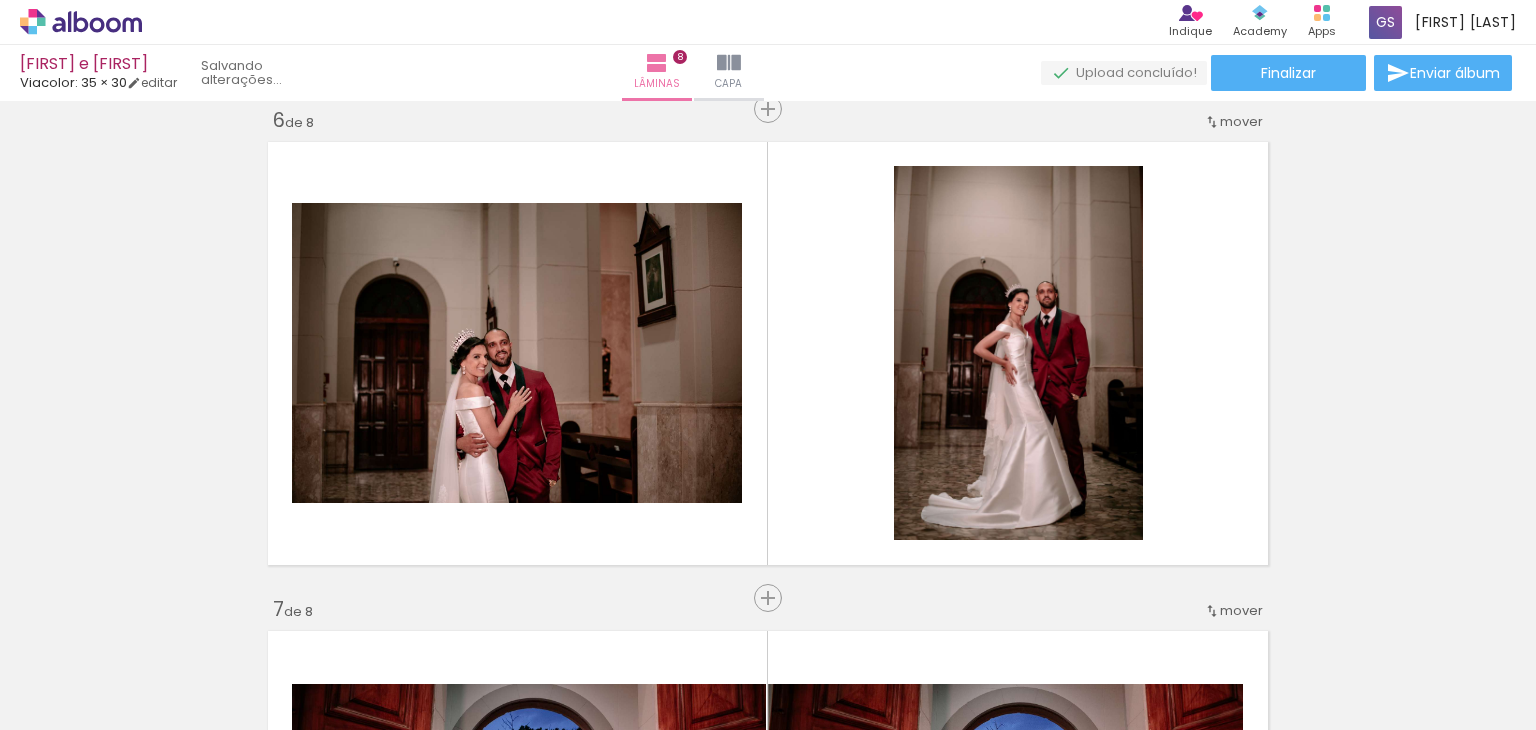 click at bounding box center [-58, 622] 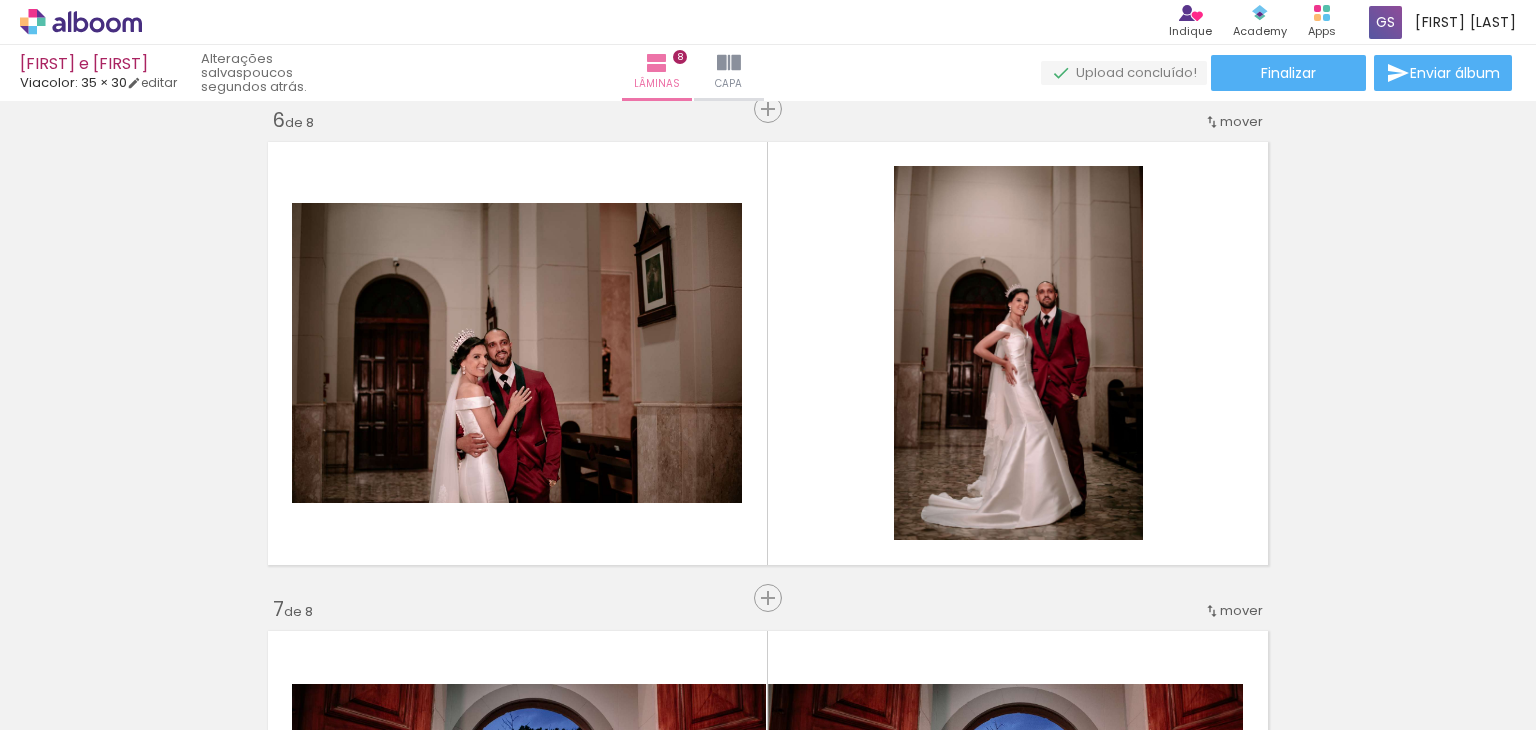 click at bounding box center (-58, 622) 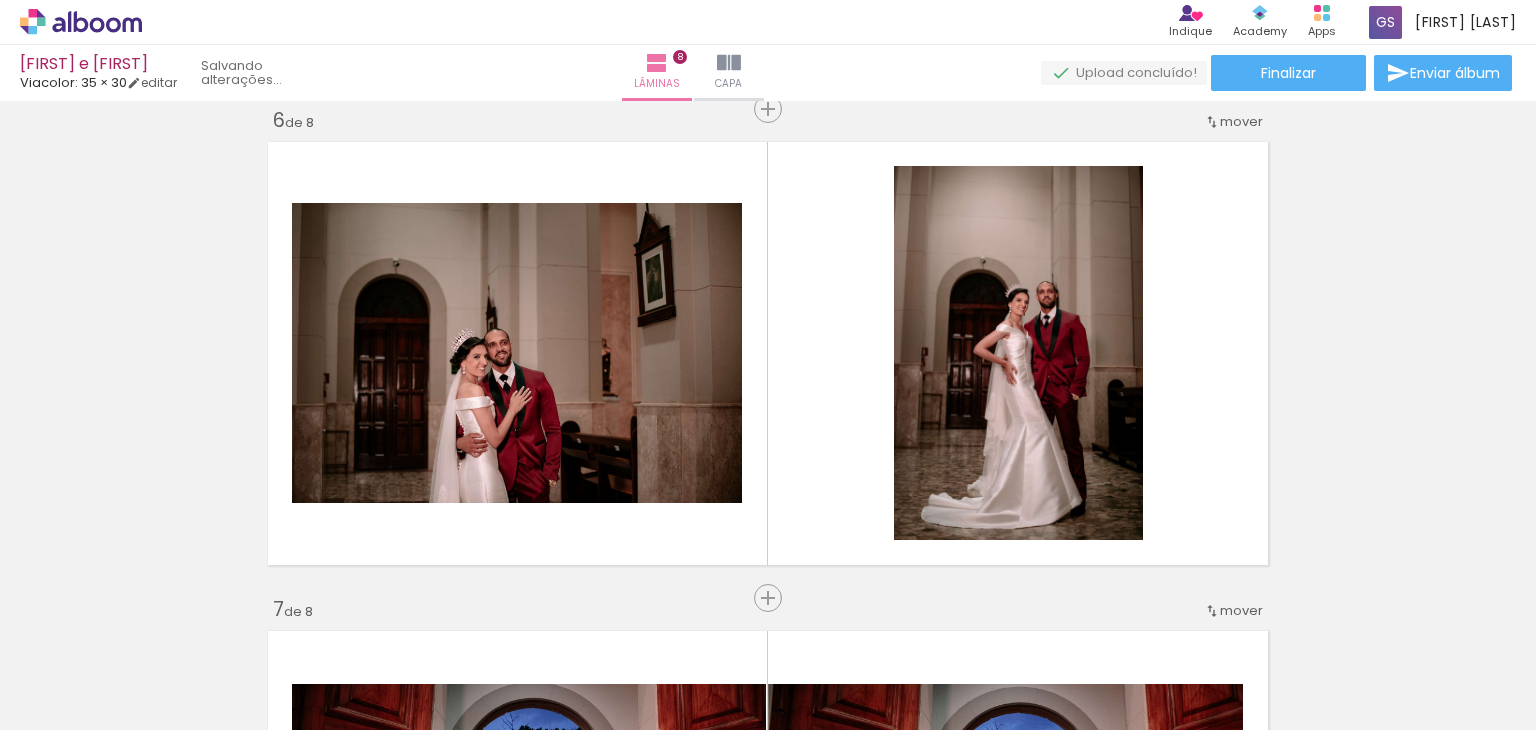 click at bounding box center (838, 622) 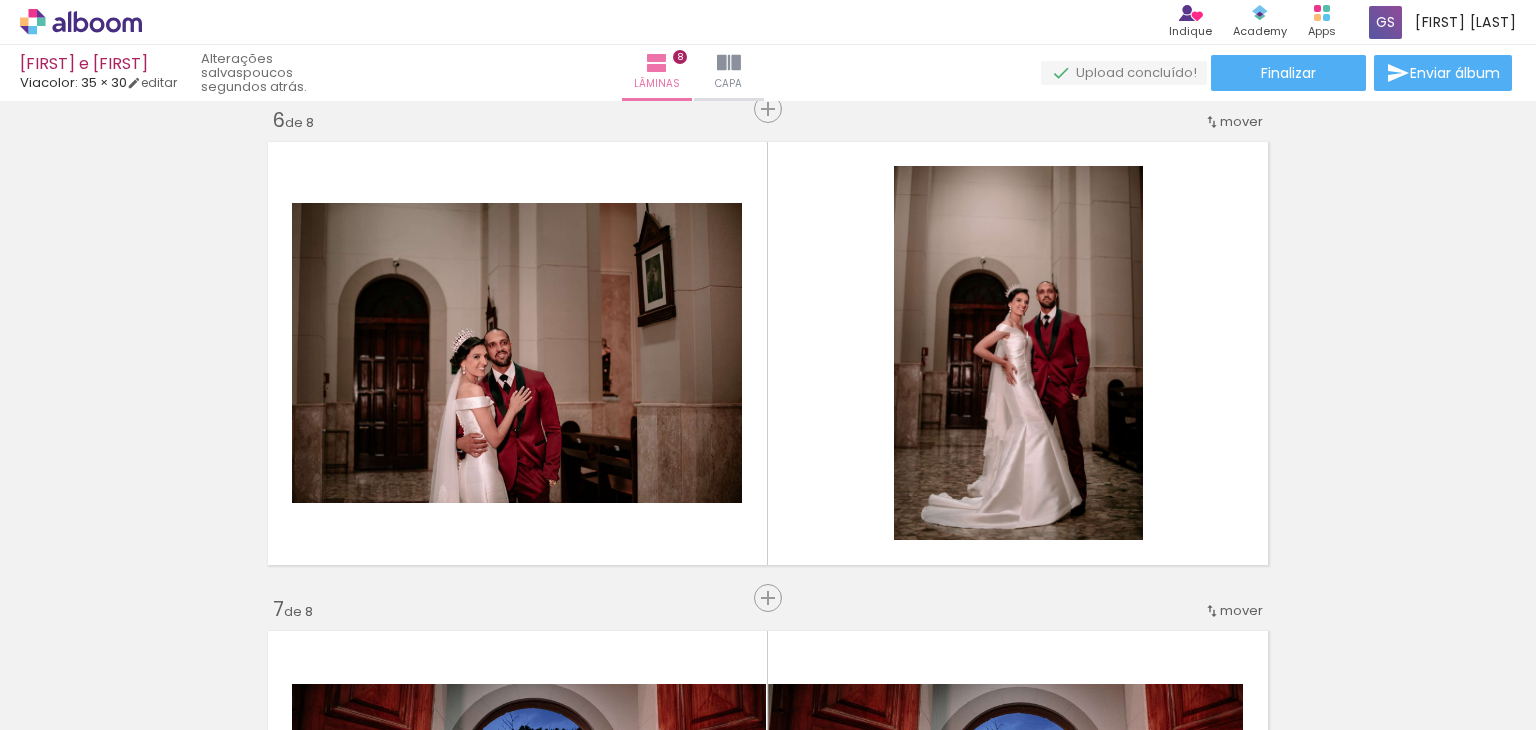 click at bounding box center [-58, 622] 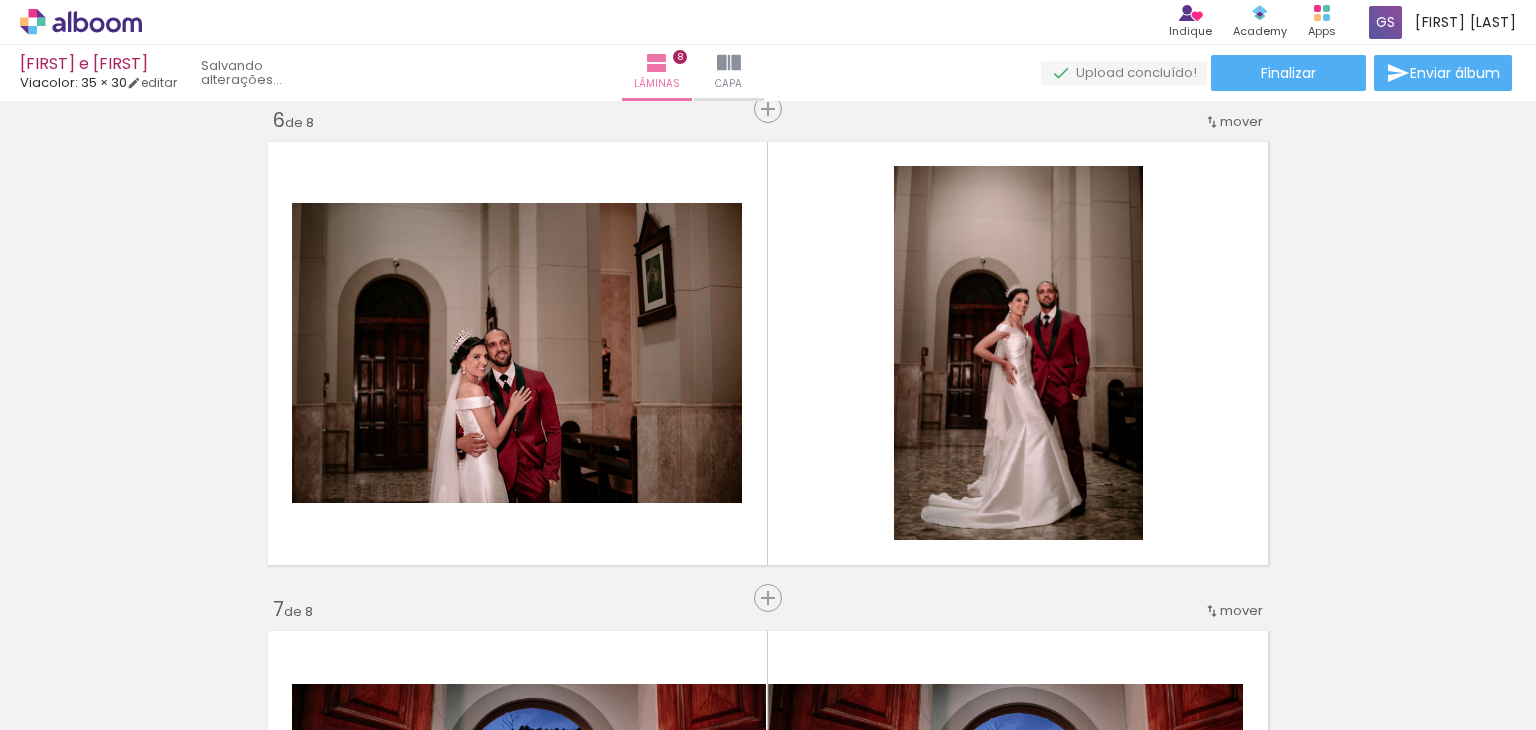 click at bounding box center [-58, 622] 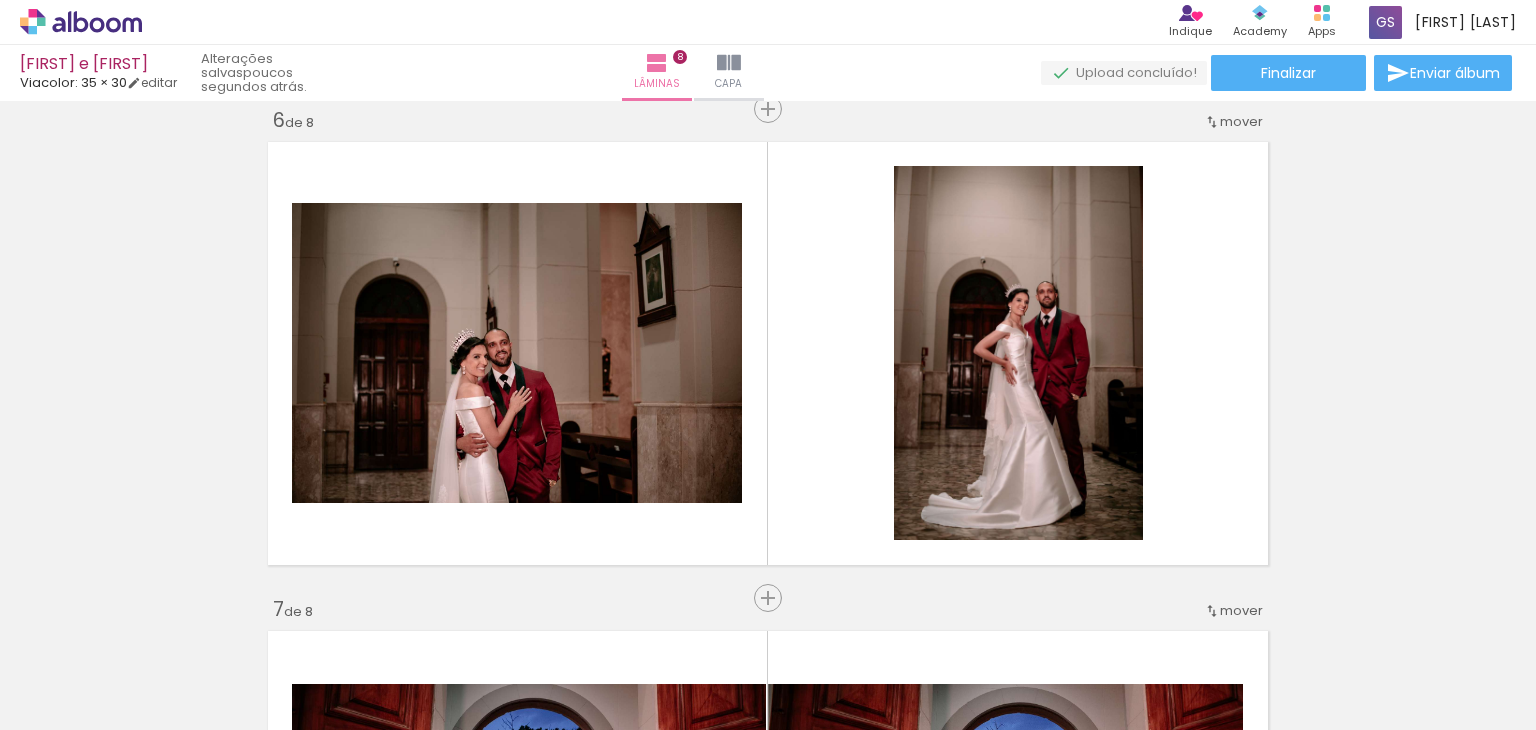 click at bounding box center (614, 622) 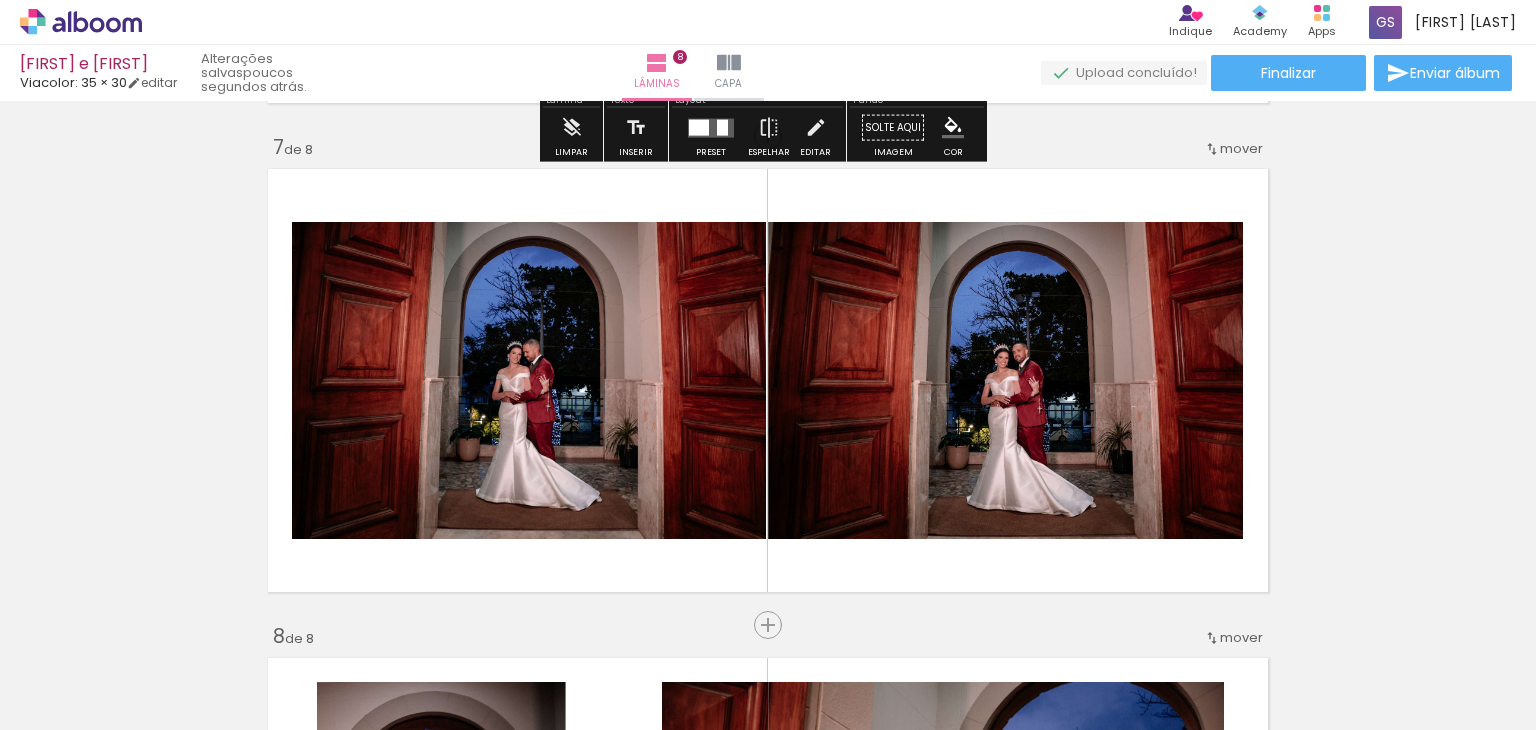 scroll, scrollTop: 2960, scrollLeft: 0, axis: vertical 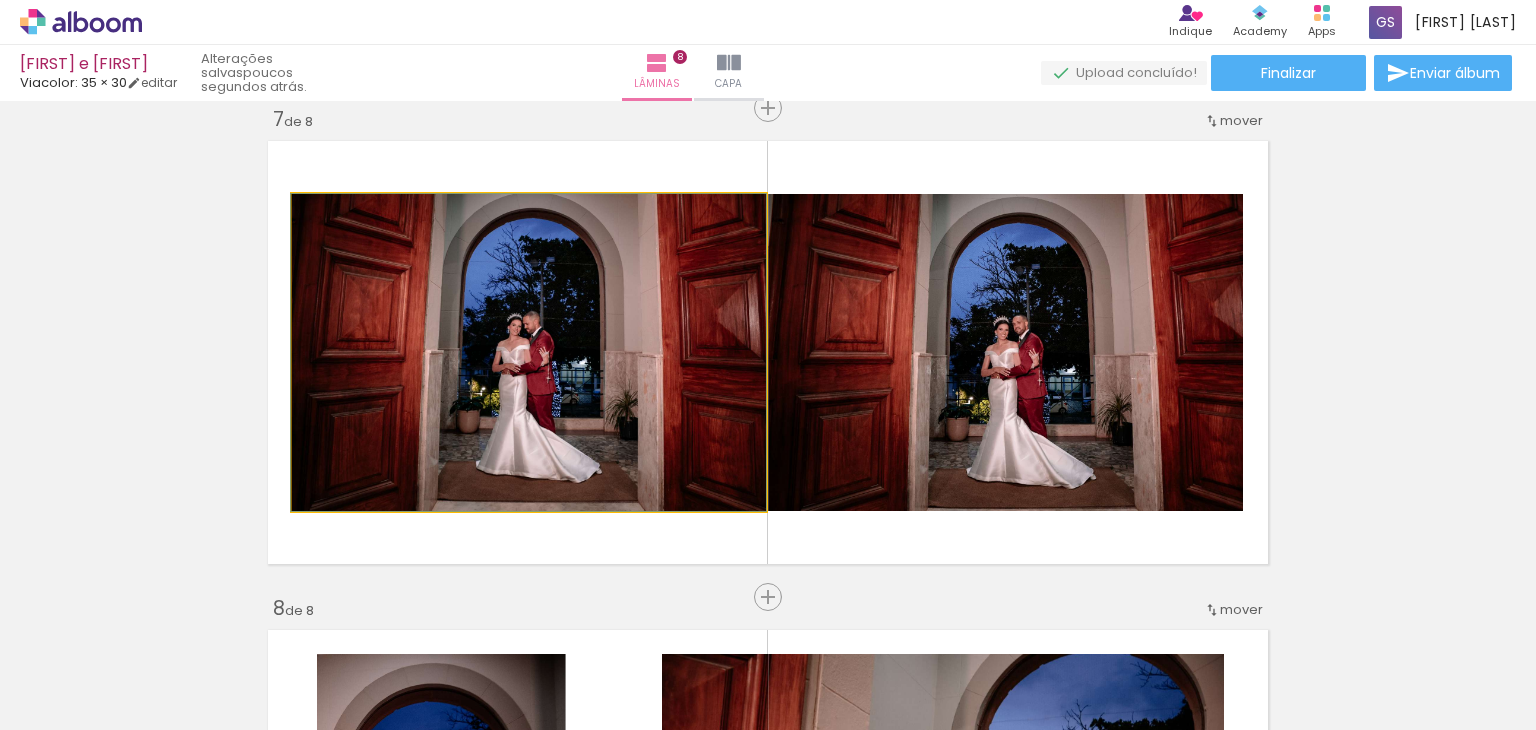 click 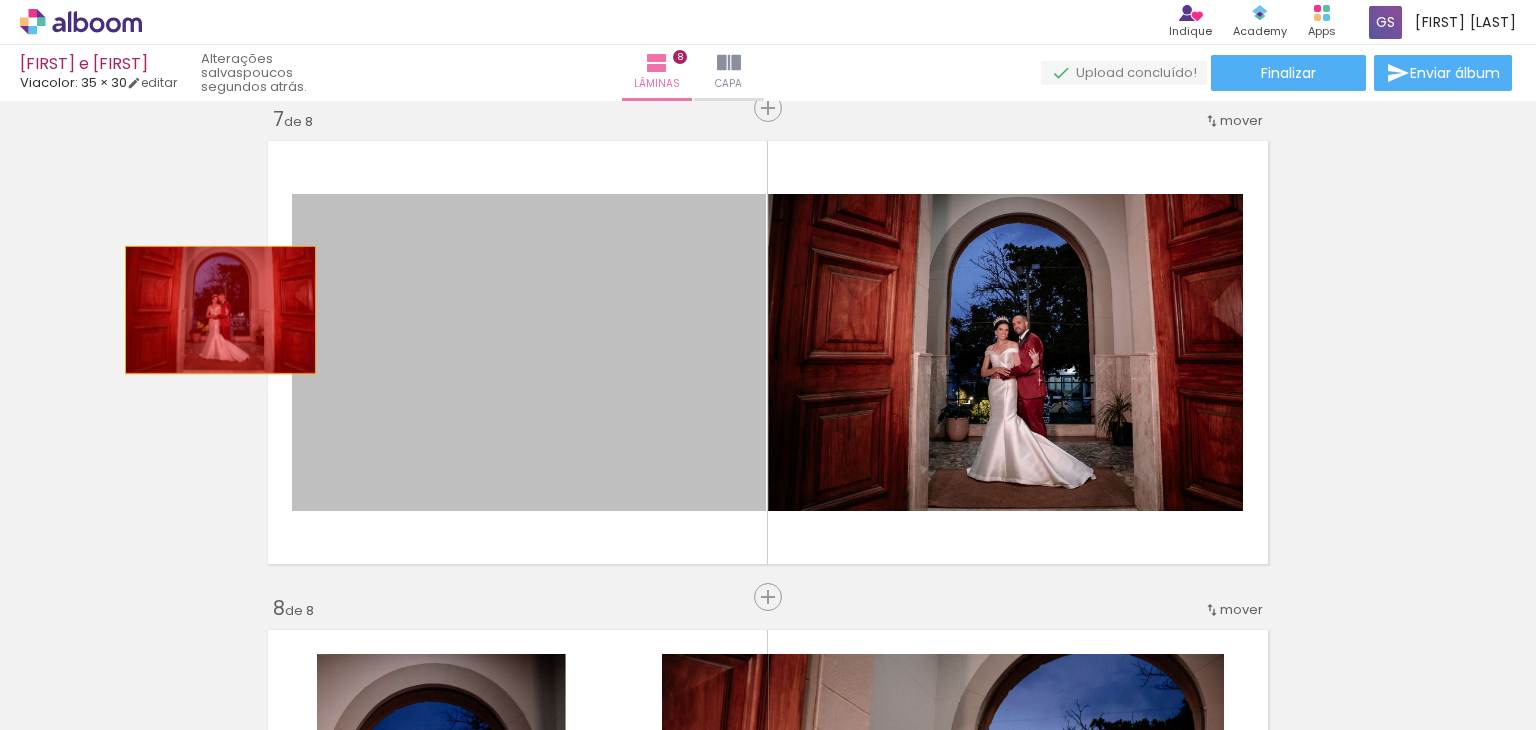 drag, startPoint x: 592, startPoint y: 309, endPoint x: 211, endPoint y: 309, distance: 381 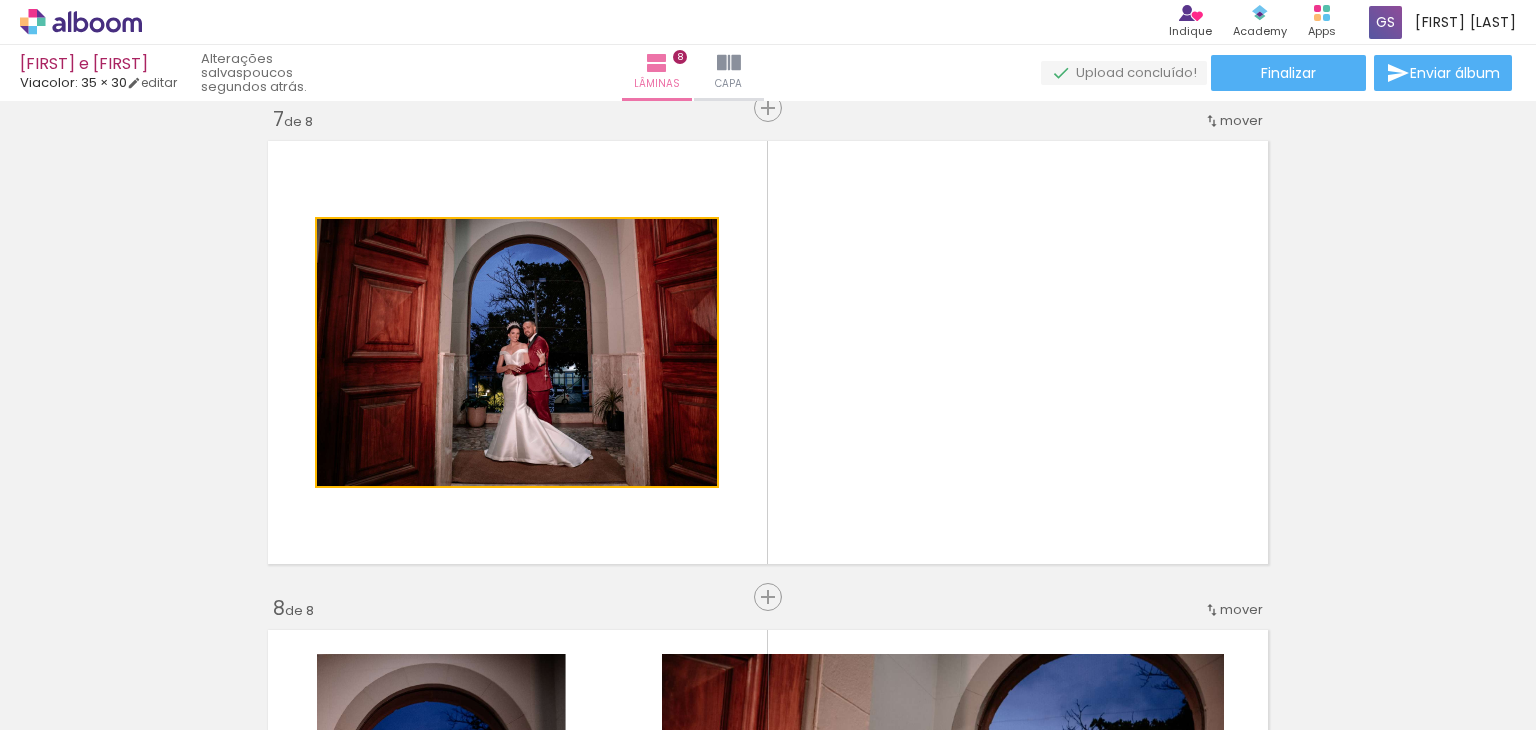 drag, startPoint x: 659, startPoint y: 410, endPoint x: 204, endPoint y: 406, distance: 455.01758 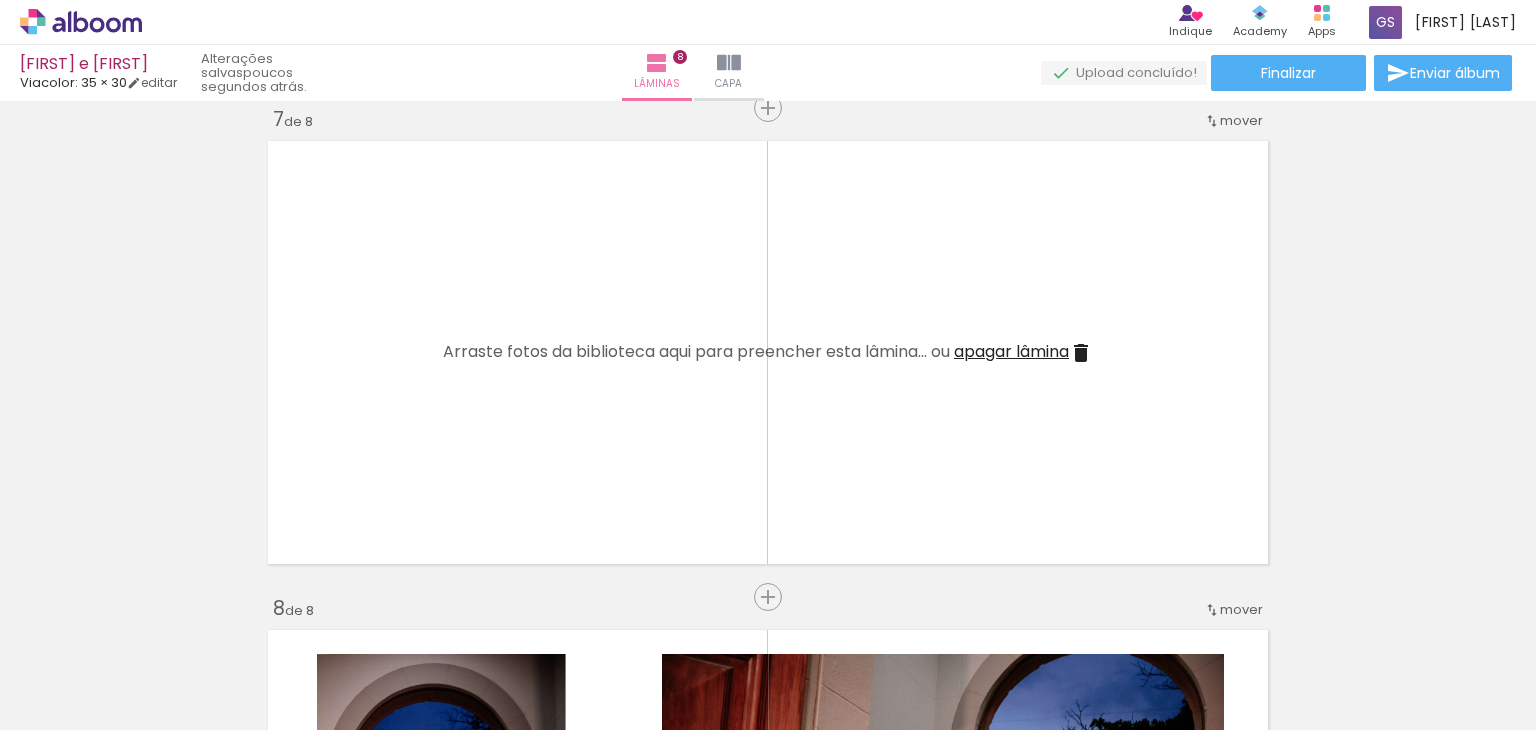 click at bounding box center (-58, 622) 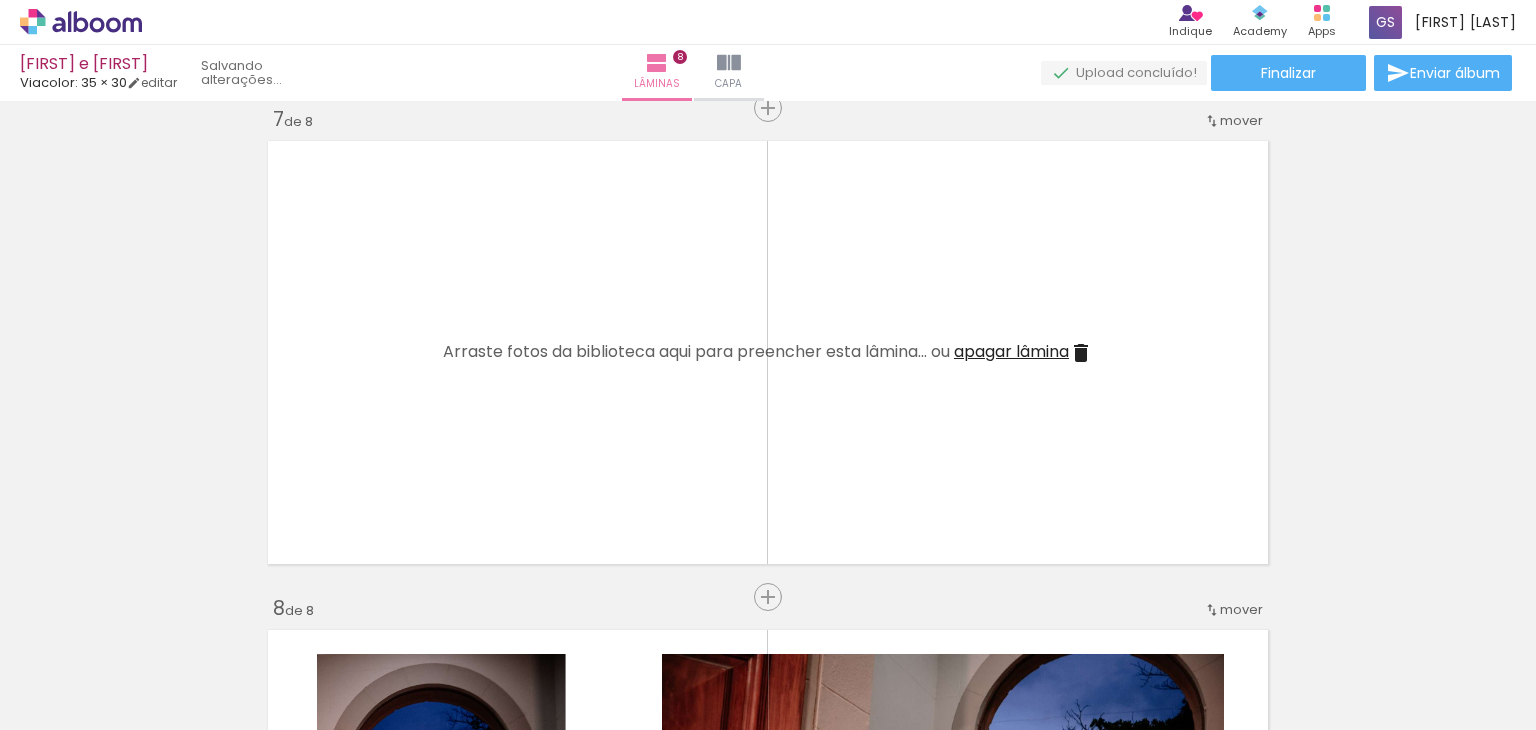 click at bounding box center [-58, 622] 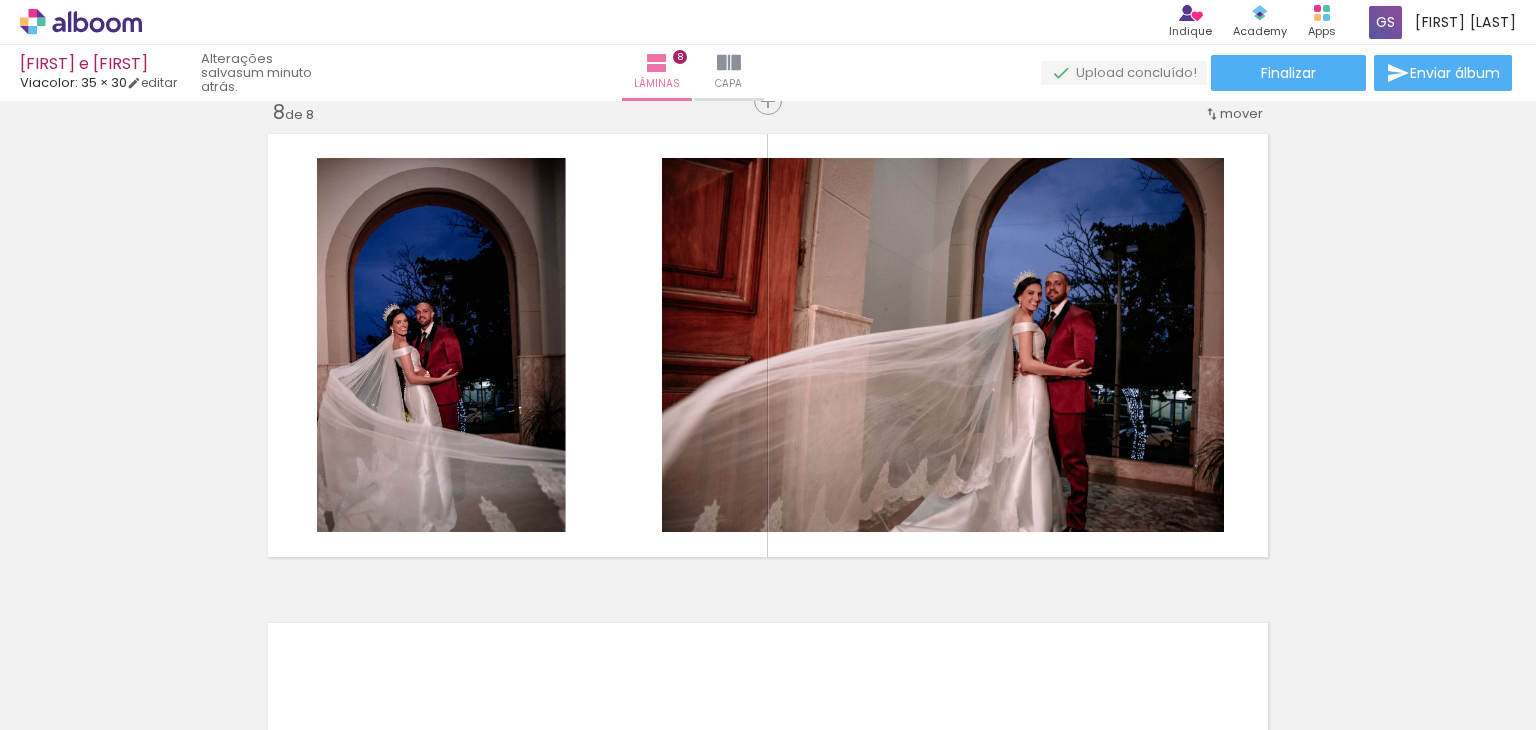 scroll, scrollTop: 3418, scrollLeft: 0, axis: vertical 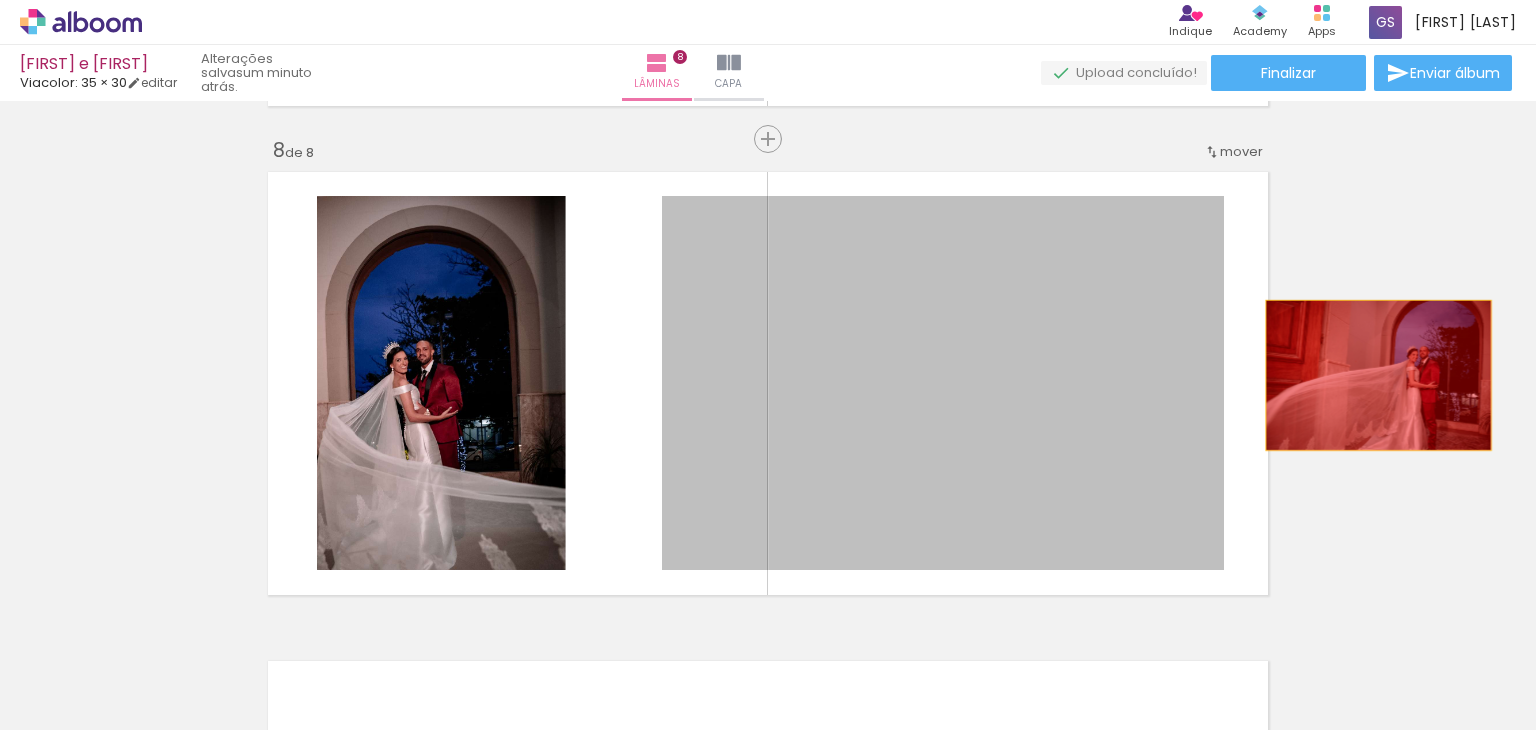 drag, startPoint x: 1048, startPoint y: 380, endPoint x: 1392, endPoint y: 371, distance: 344.1177 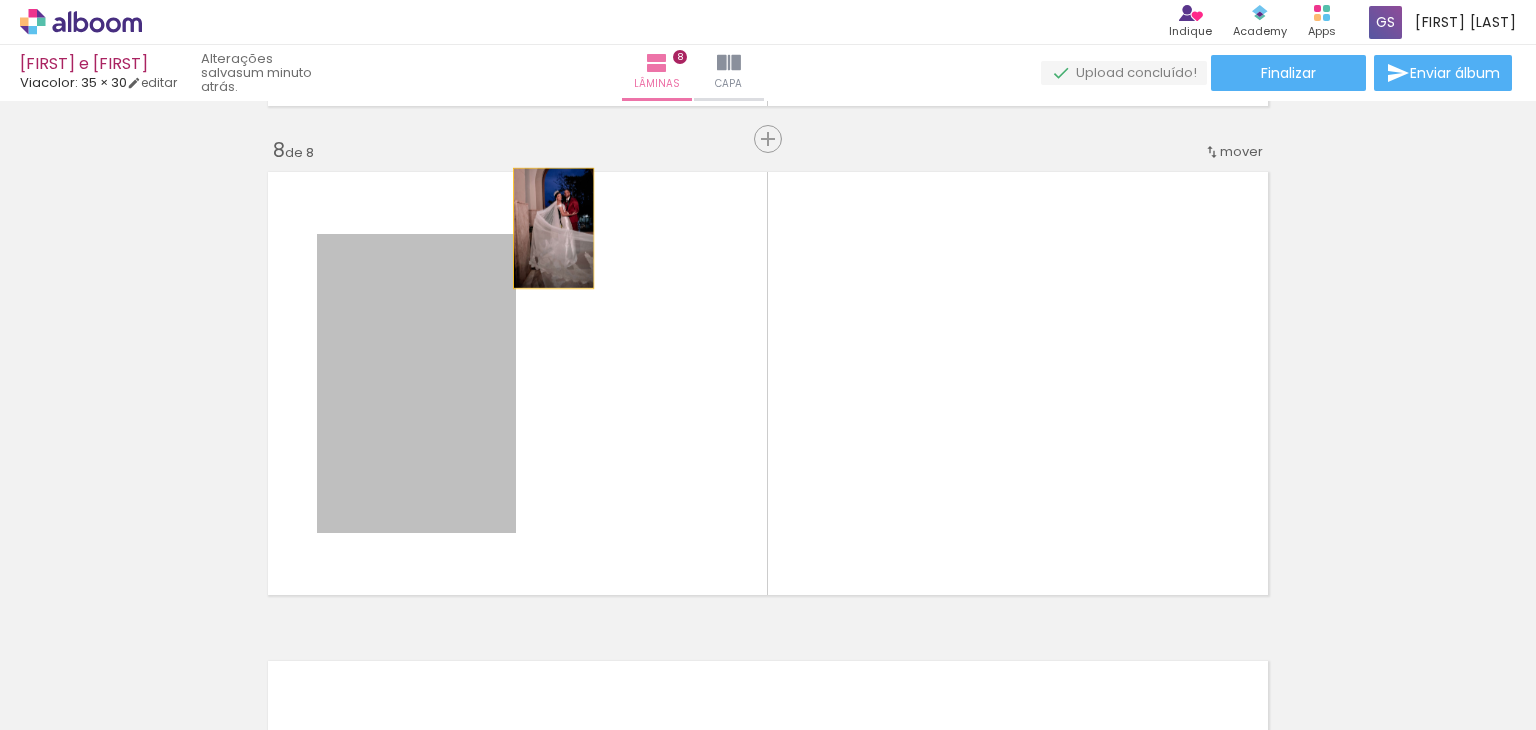 drag, startPoint x: 405, startPoint y: 429, endPoint x: 689, endPoint y: 123, distance: 417.48294 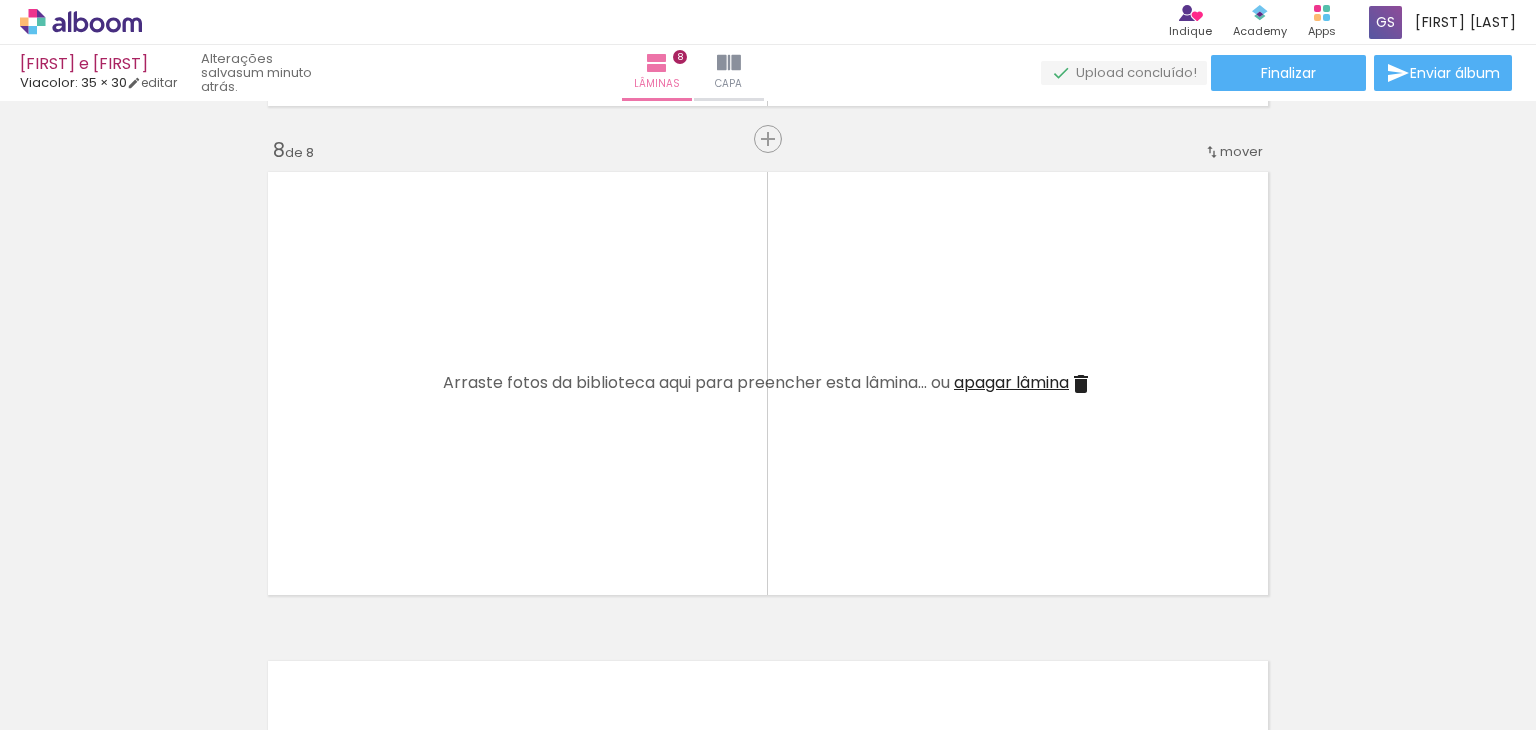 click at bounding box center (-58, 622) 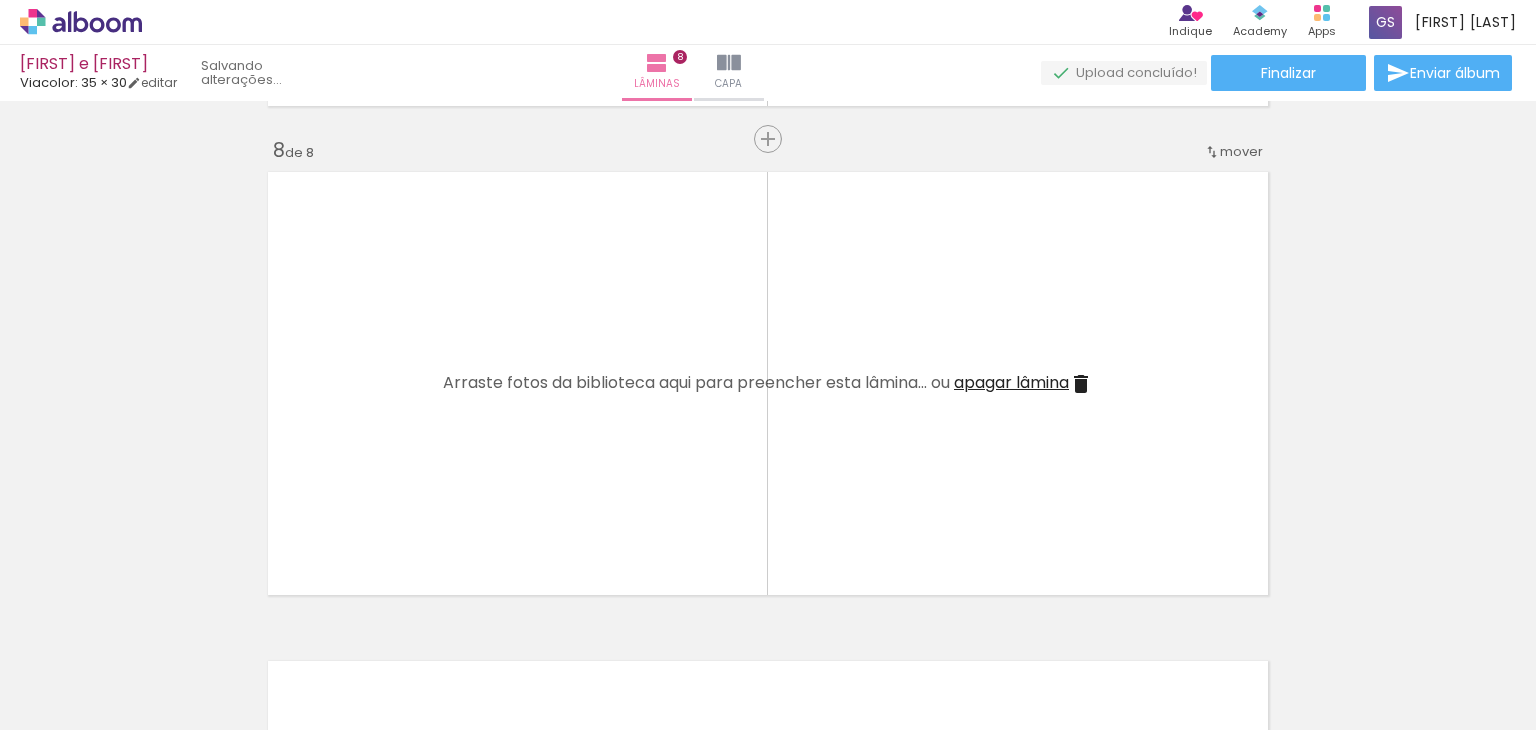 click at bounding box center [1106, 662] 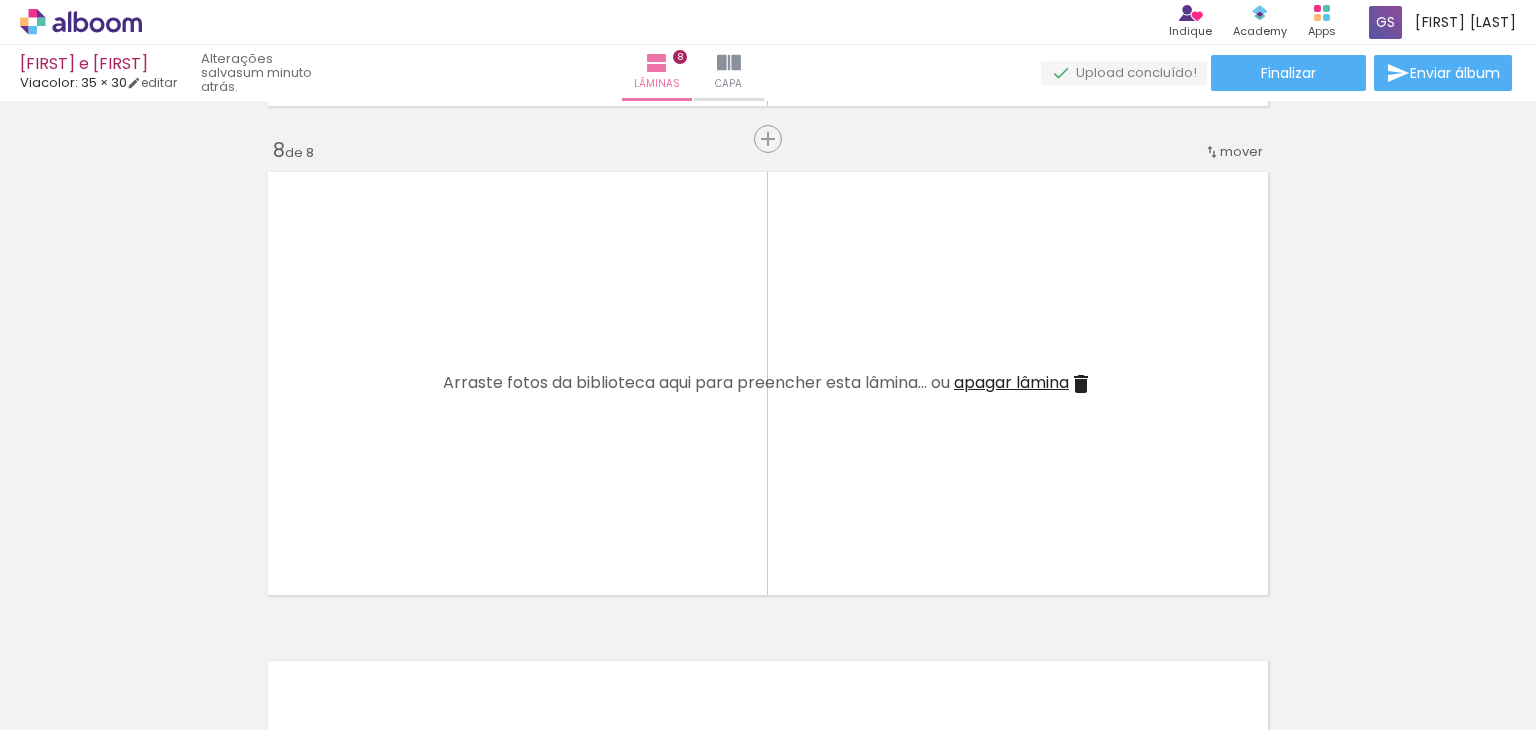 click at bounding box center [963, 622] 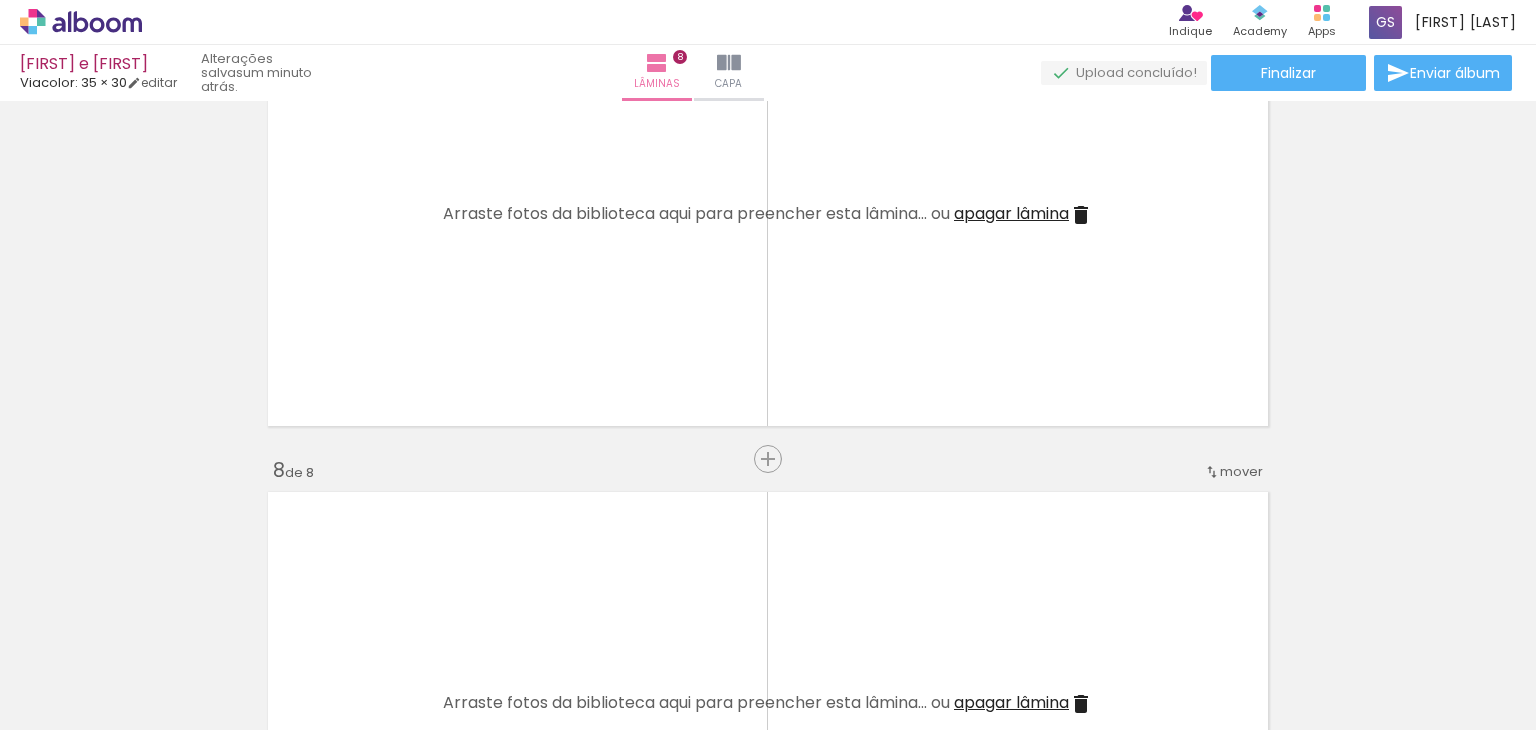 scroll, scrollTop: 2470, scrollLeft: 0, axis: vertical 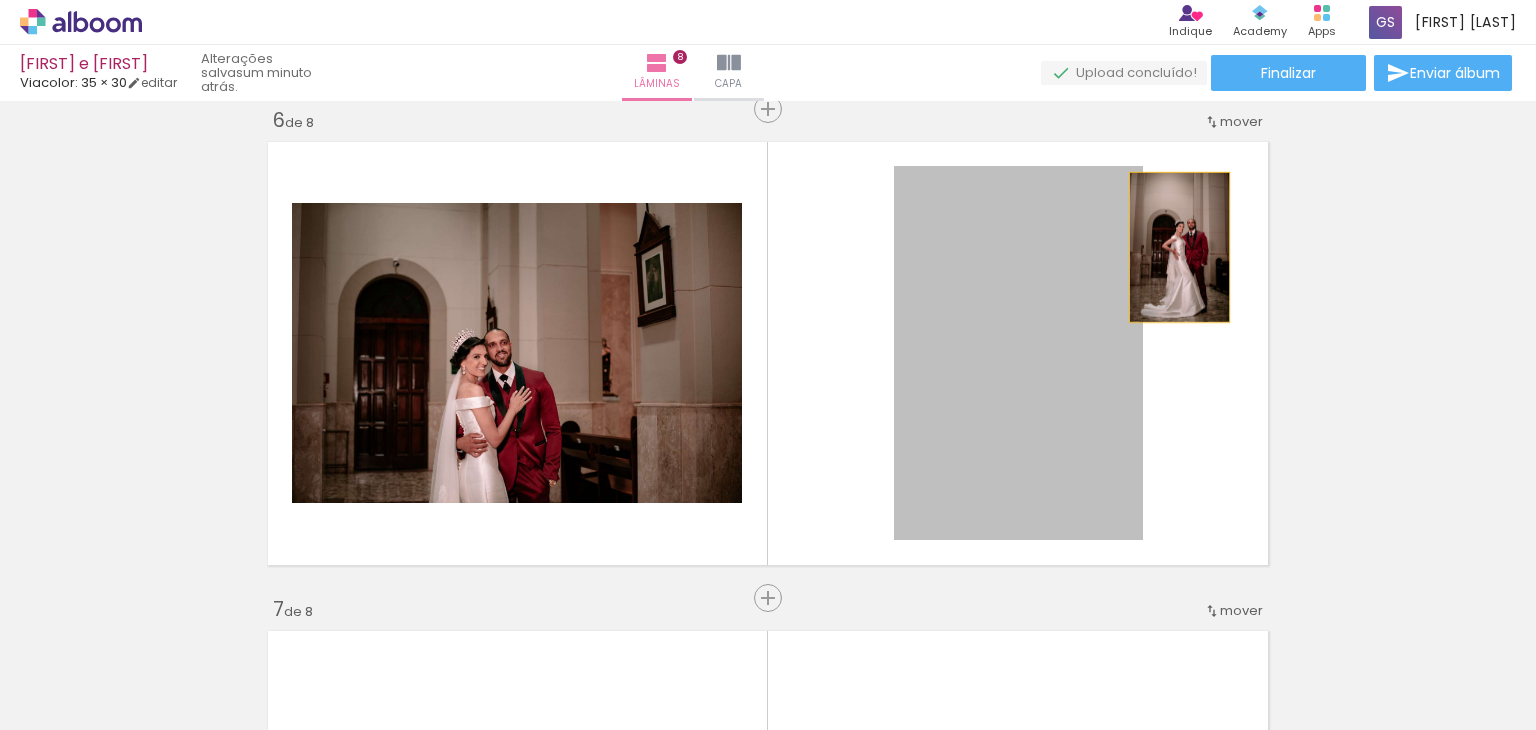 drag, startPoint x: 998, startPoint y: 320, endPoint x: 1257, endPoint y: 216, distance: 279.10034 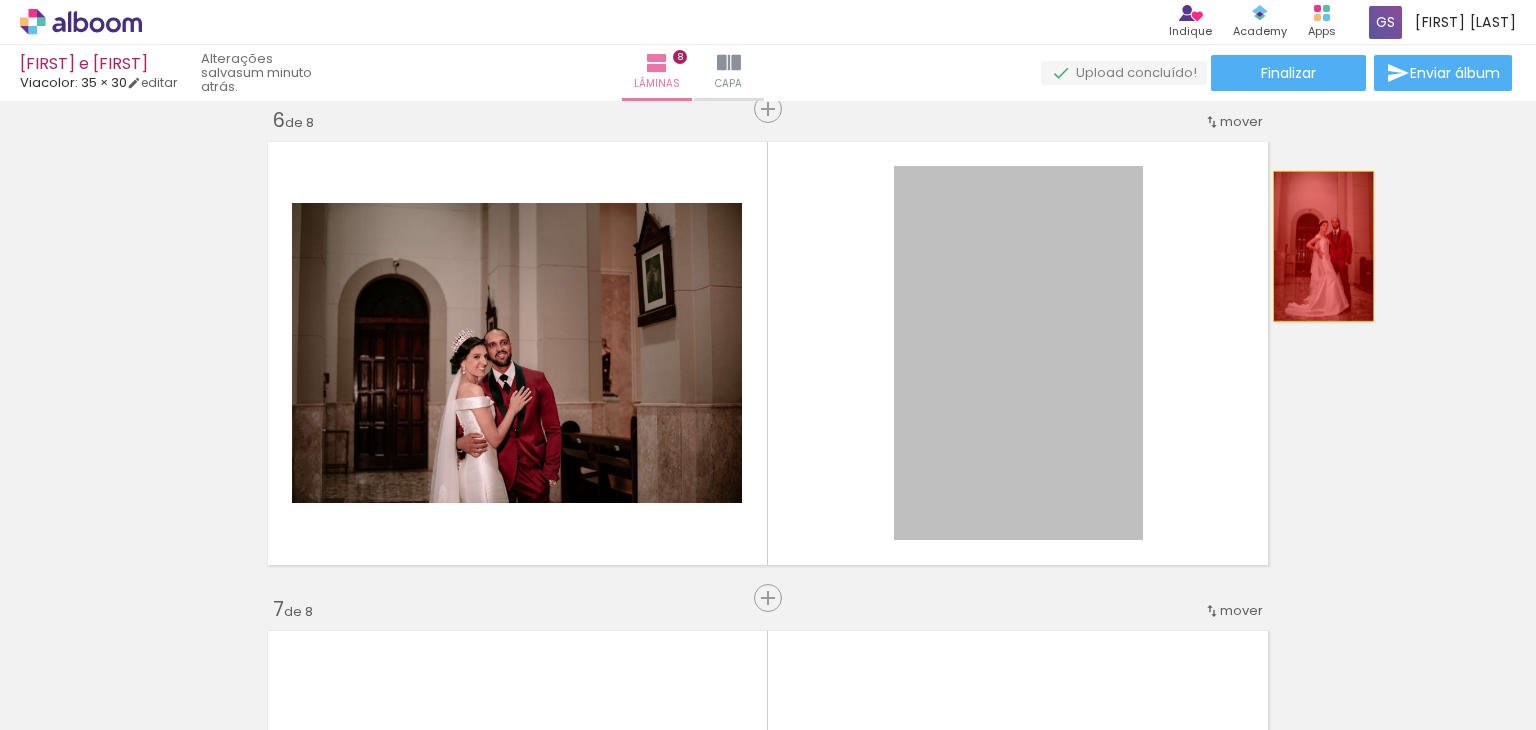 drag, startPoint x: 1001, startPoint y: 305, endPoint x: 1405, endPoint y: 226, distance: 411.65155 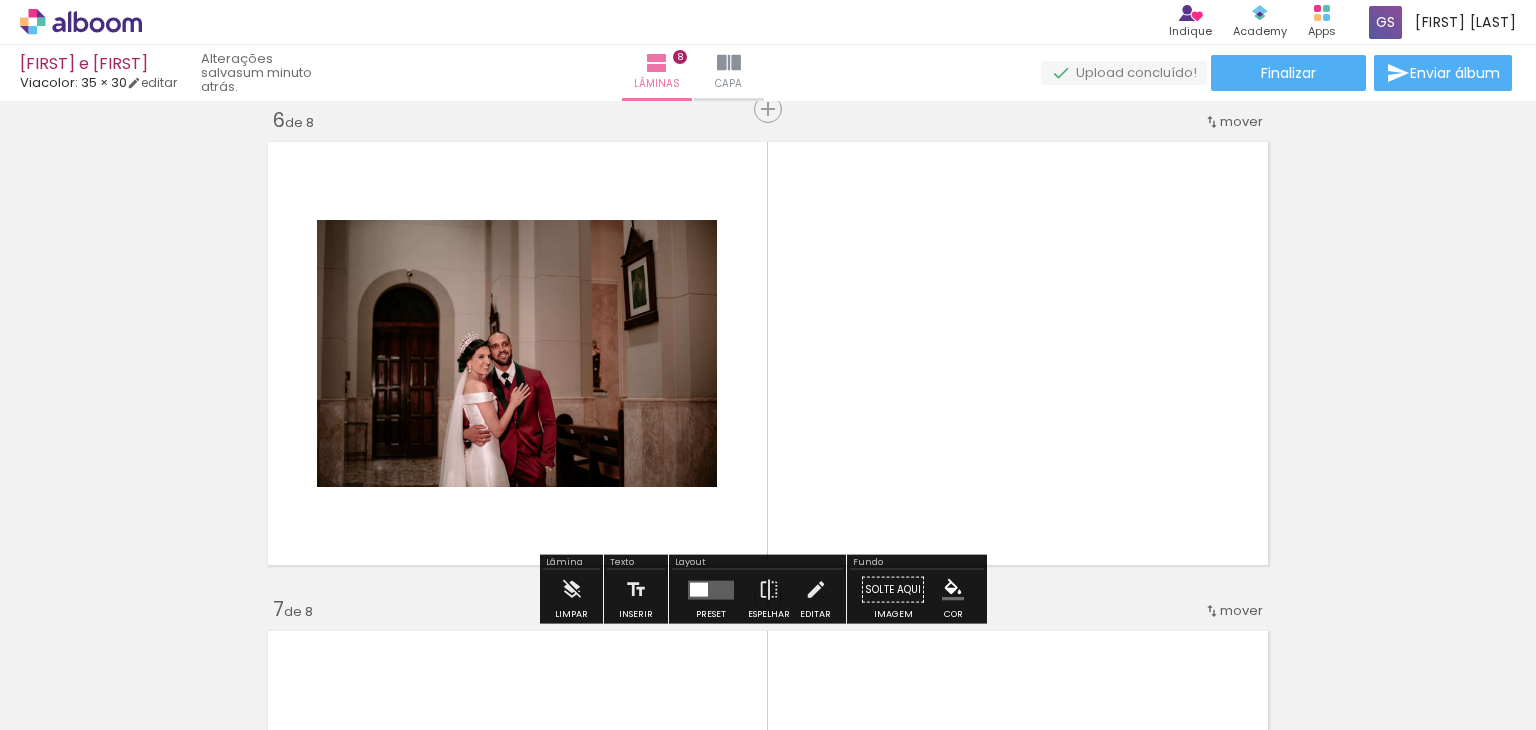 click 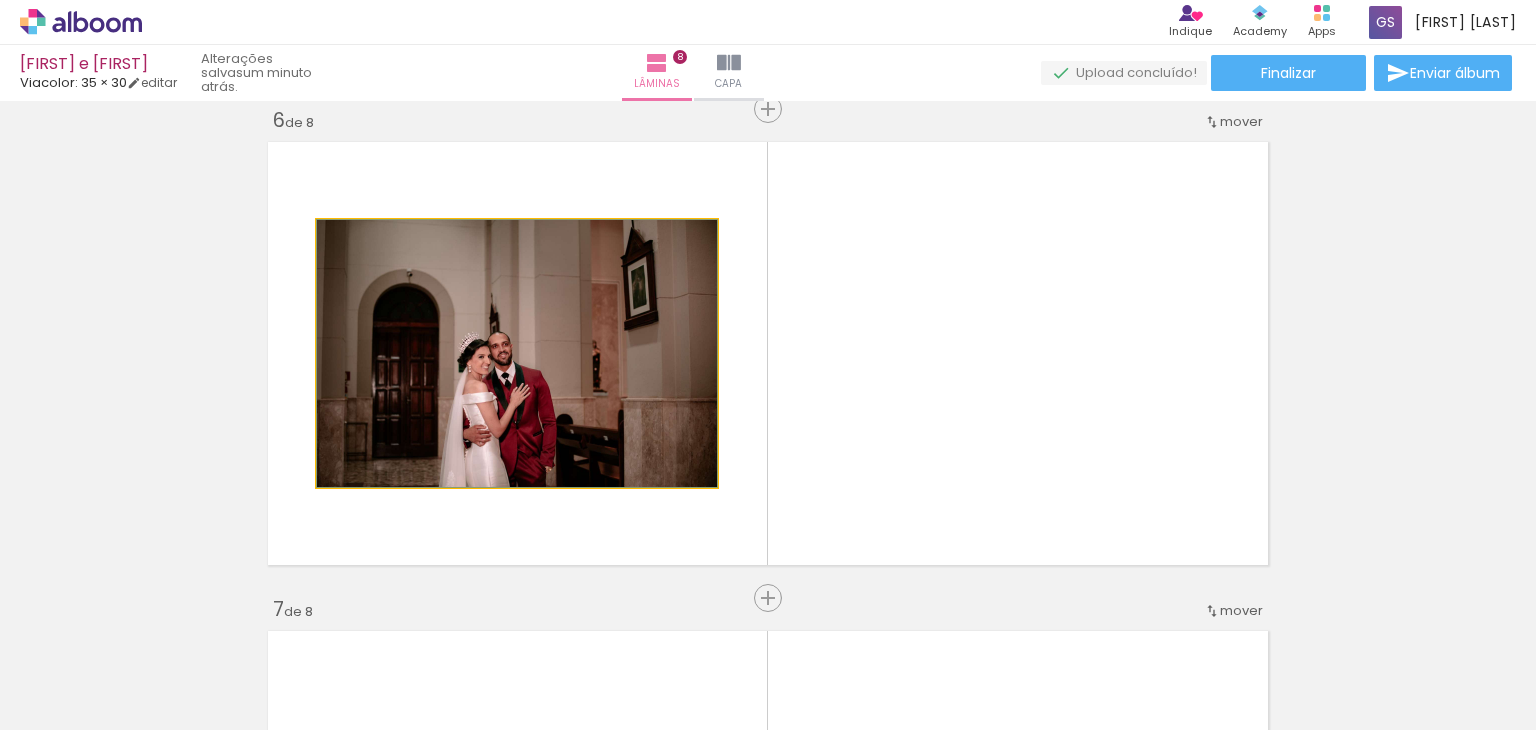 drag, startPoint x: 410, startPoint y: 408, endPoint x: 141, endPoint y: 353, distance: 274.56512 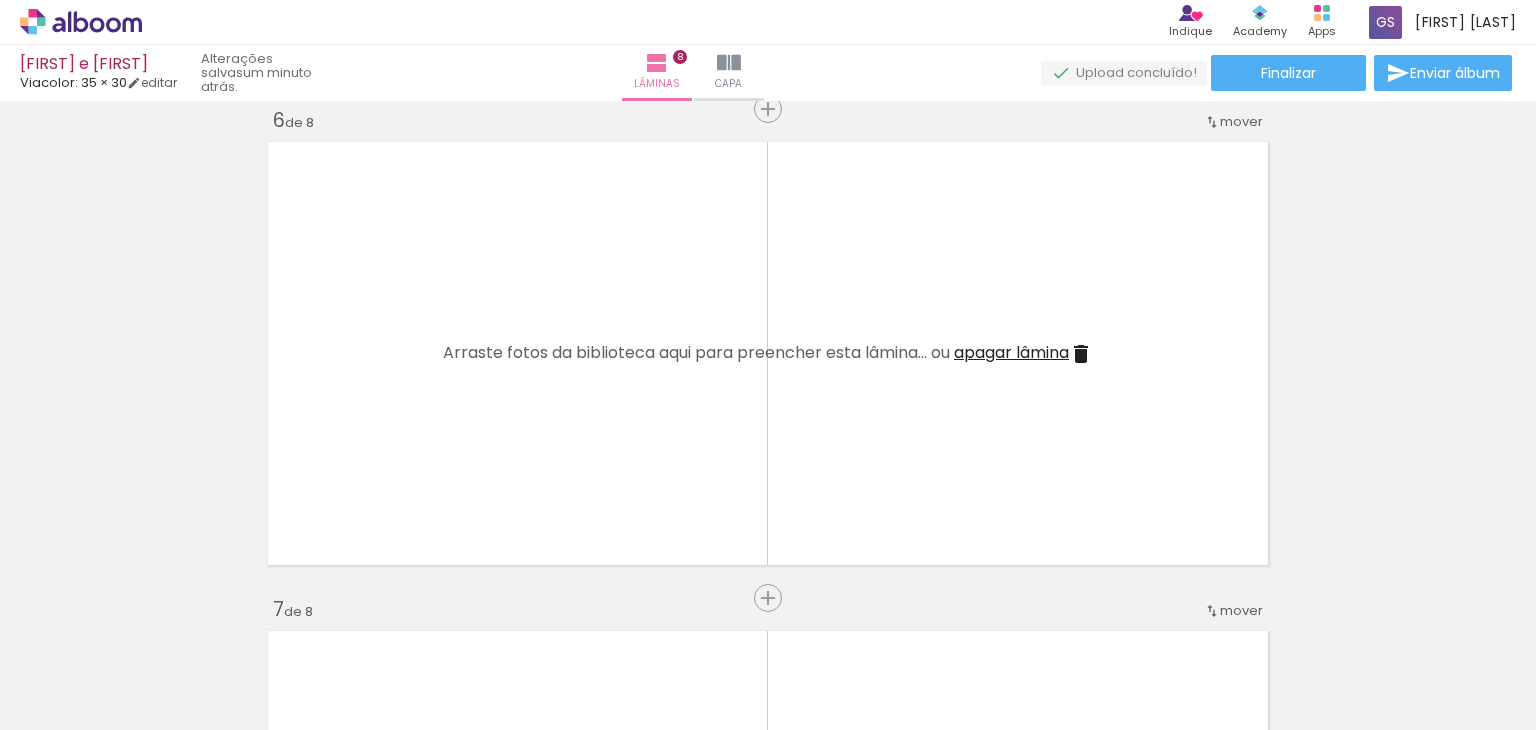 click at bounding box center (291, 622) 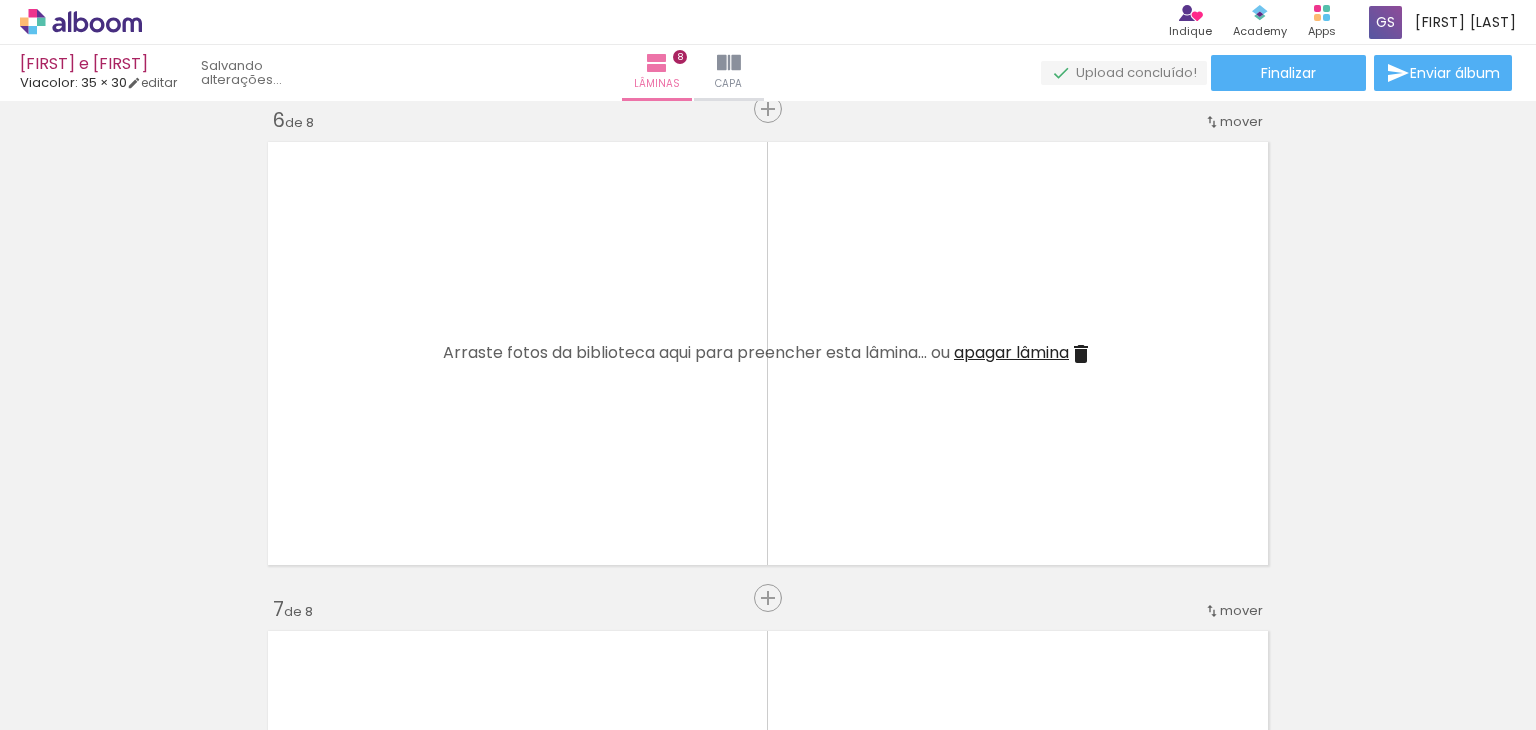 click at bounding box center [403, 622] 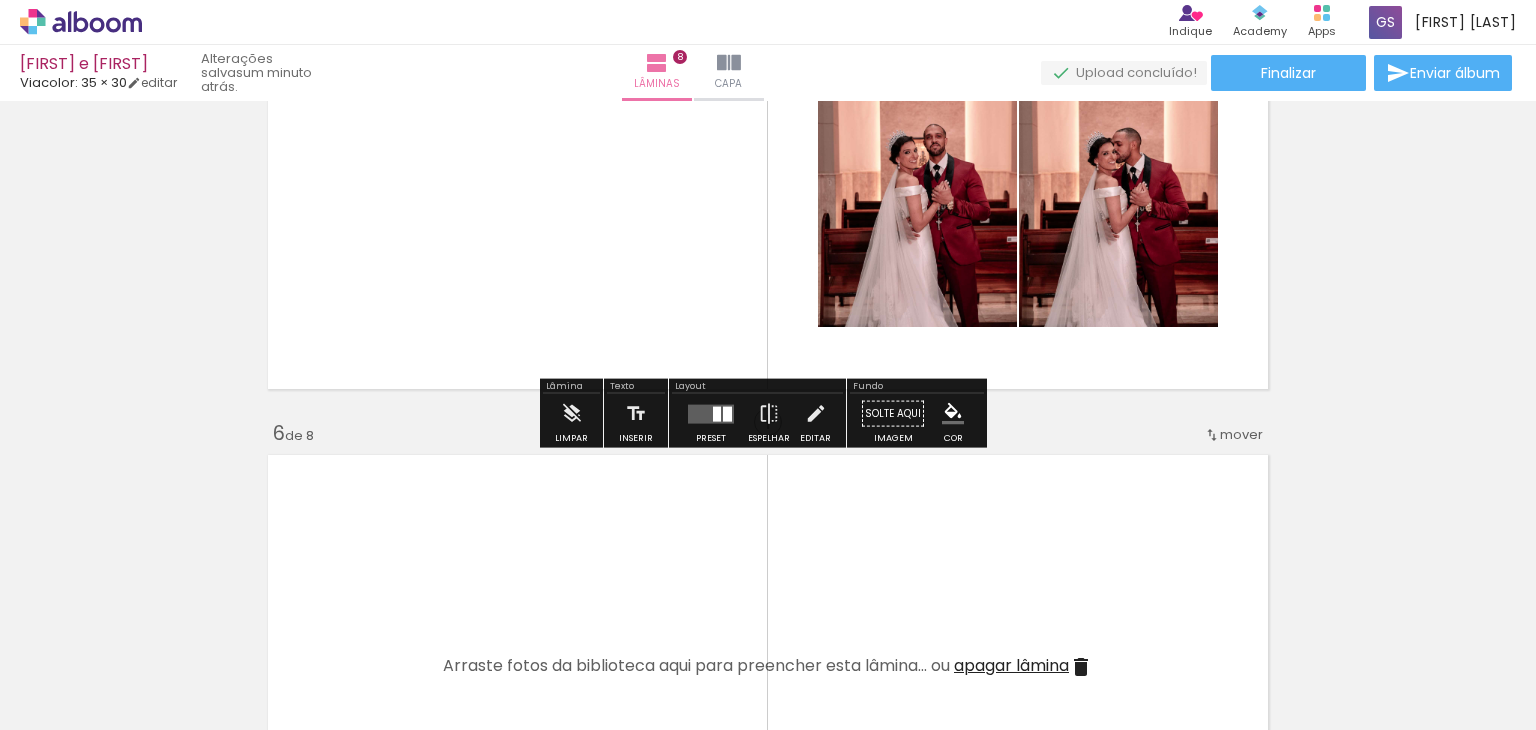 scroll, scrollTop: 1981, scrollLeft: 0, axis: vertical 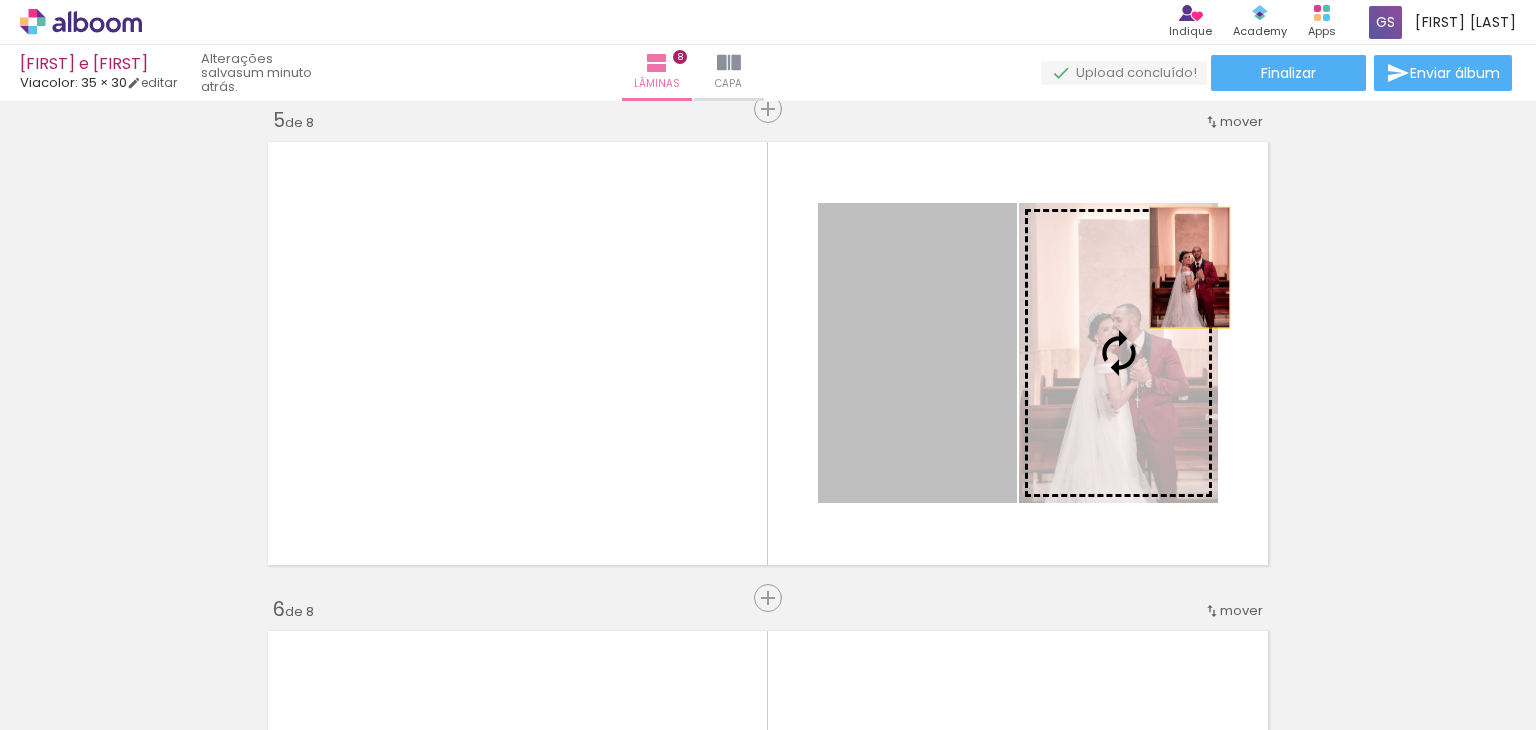 drag, startPoint x: 984, startPoint y: 338, endPoint x: 1389, endPoint y: 184, distance: 433.2909 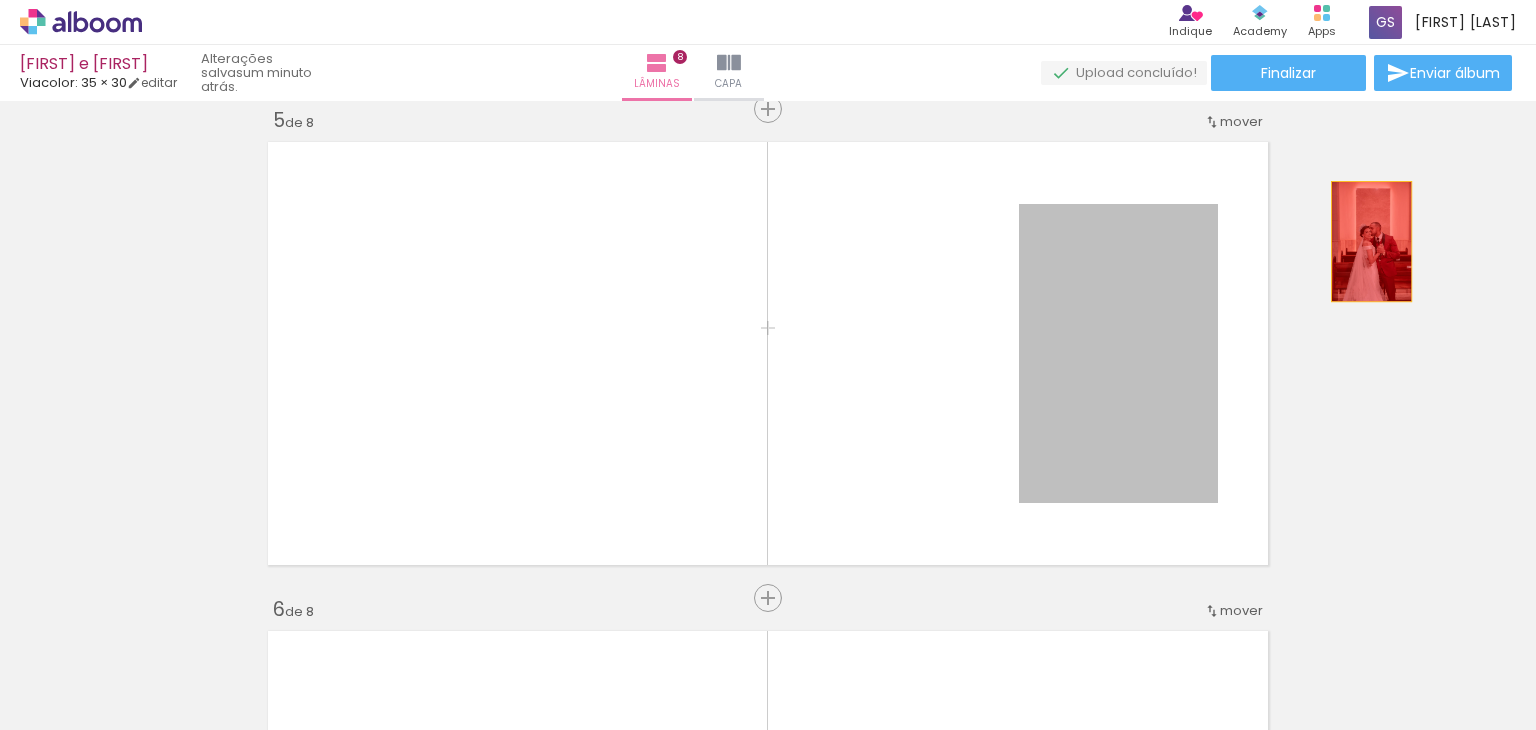 drag, startPoint x: 1164, startPoint y: 291, endPoint x: 1376, endPoint y: 241, distance: 217.81644 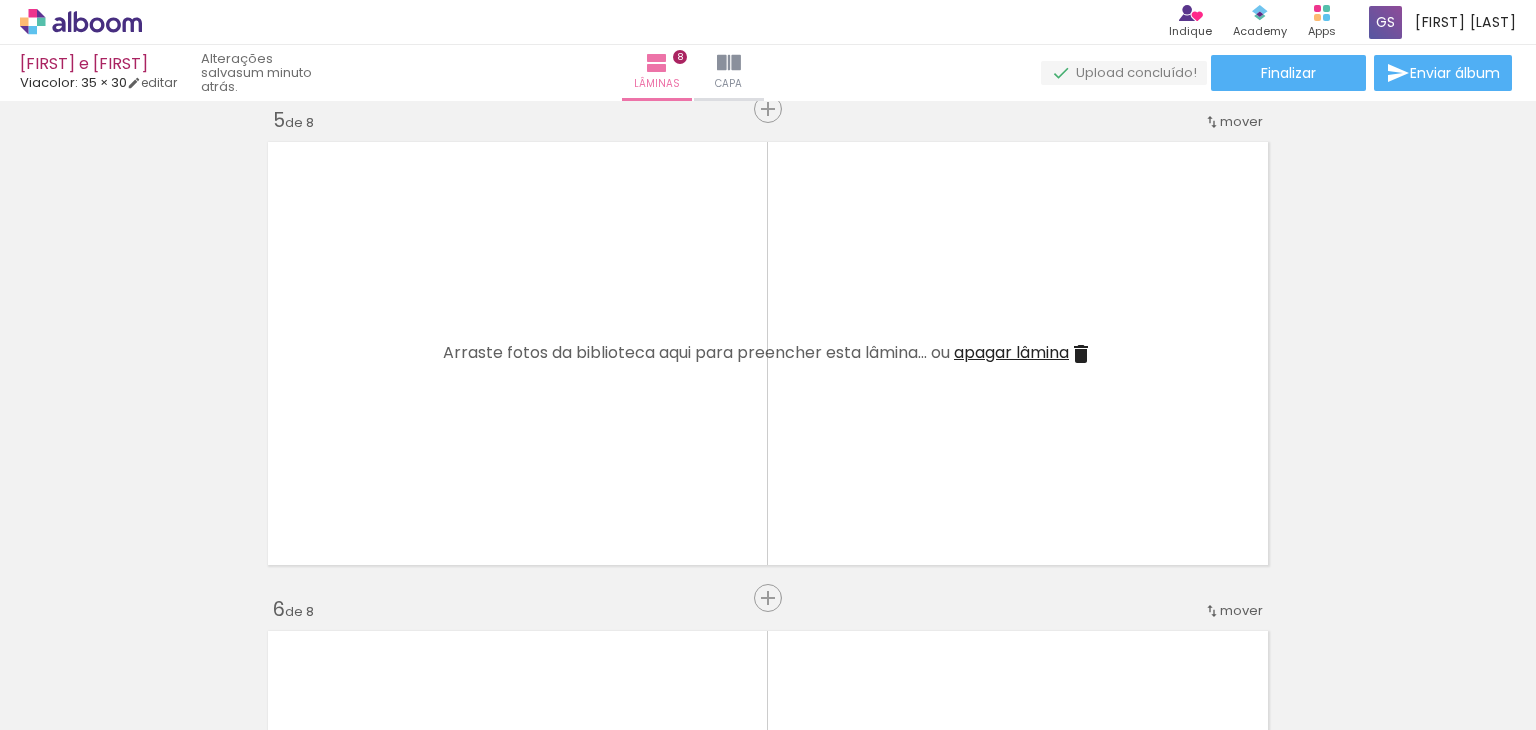 click at bounding box center [-45, 622] 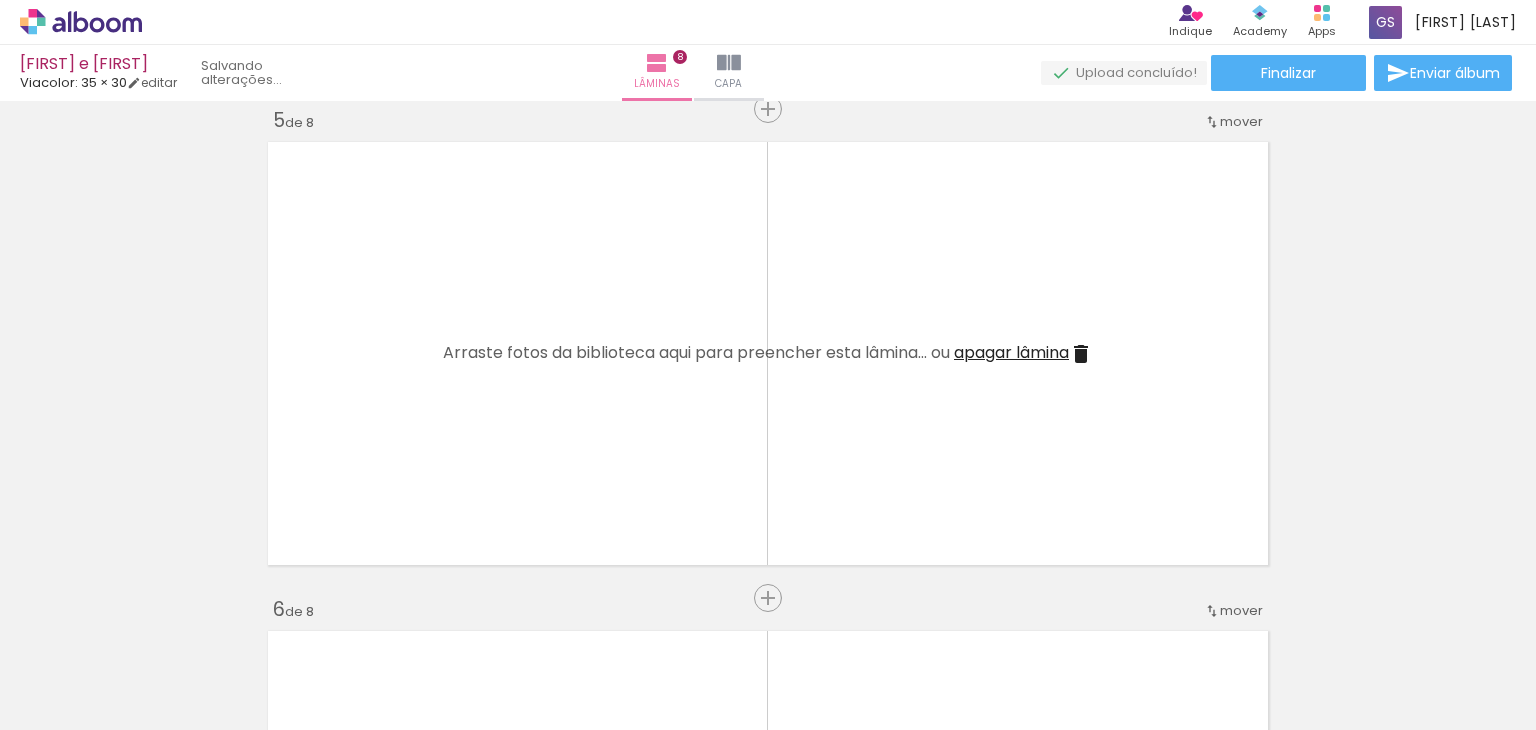 scroll, scrollTop: 0, scrollLeft: 201, axis: horizontal 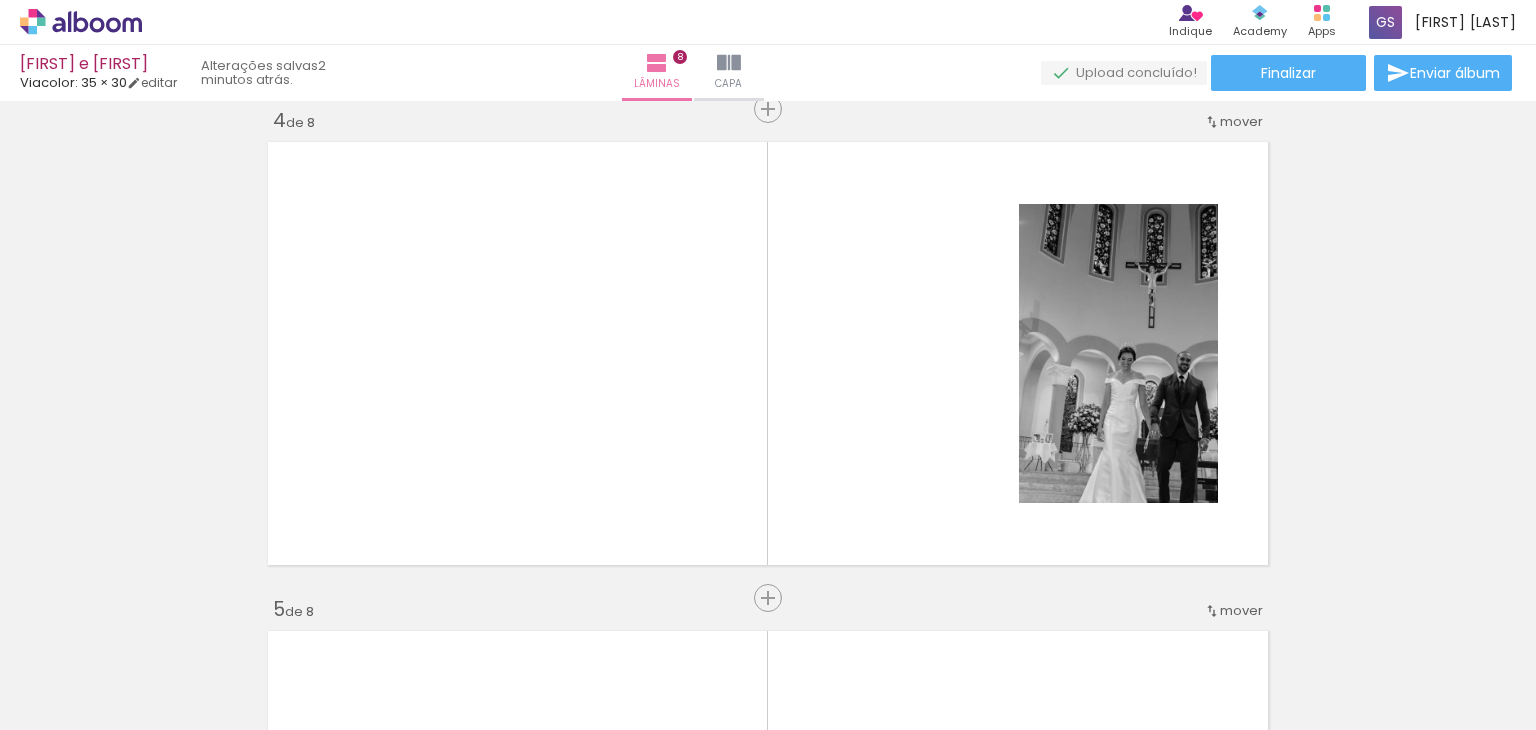 click at bounding box center [67, 622] 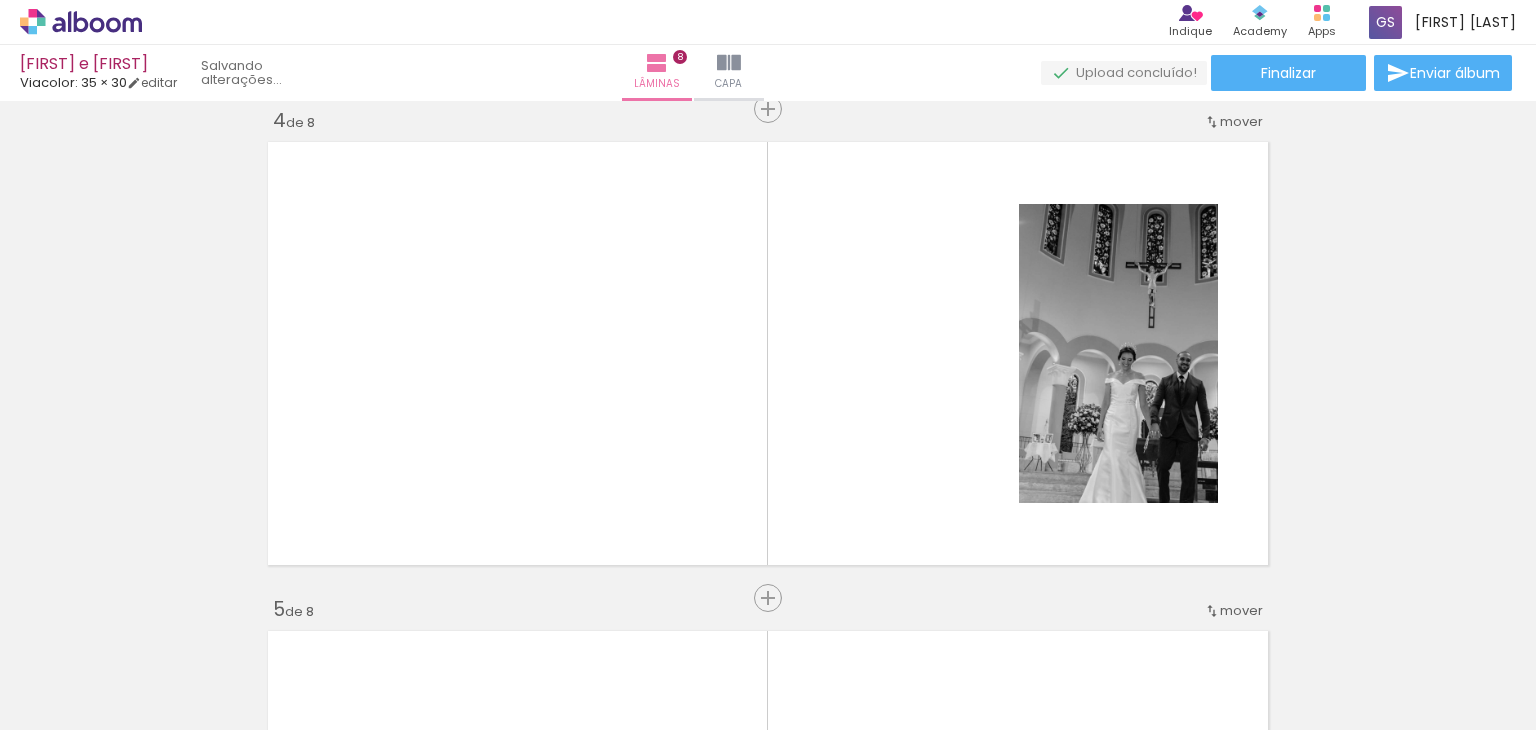 click at bounding box center [67, 622] 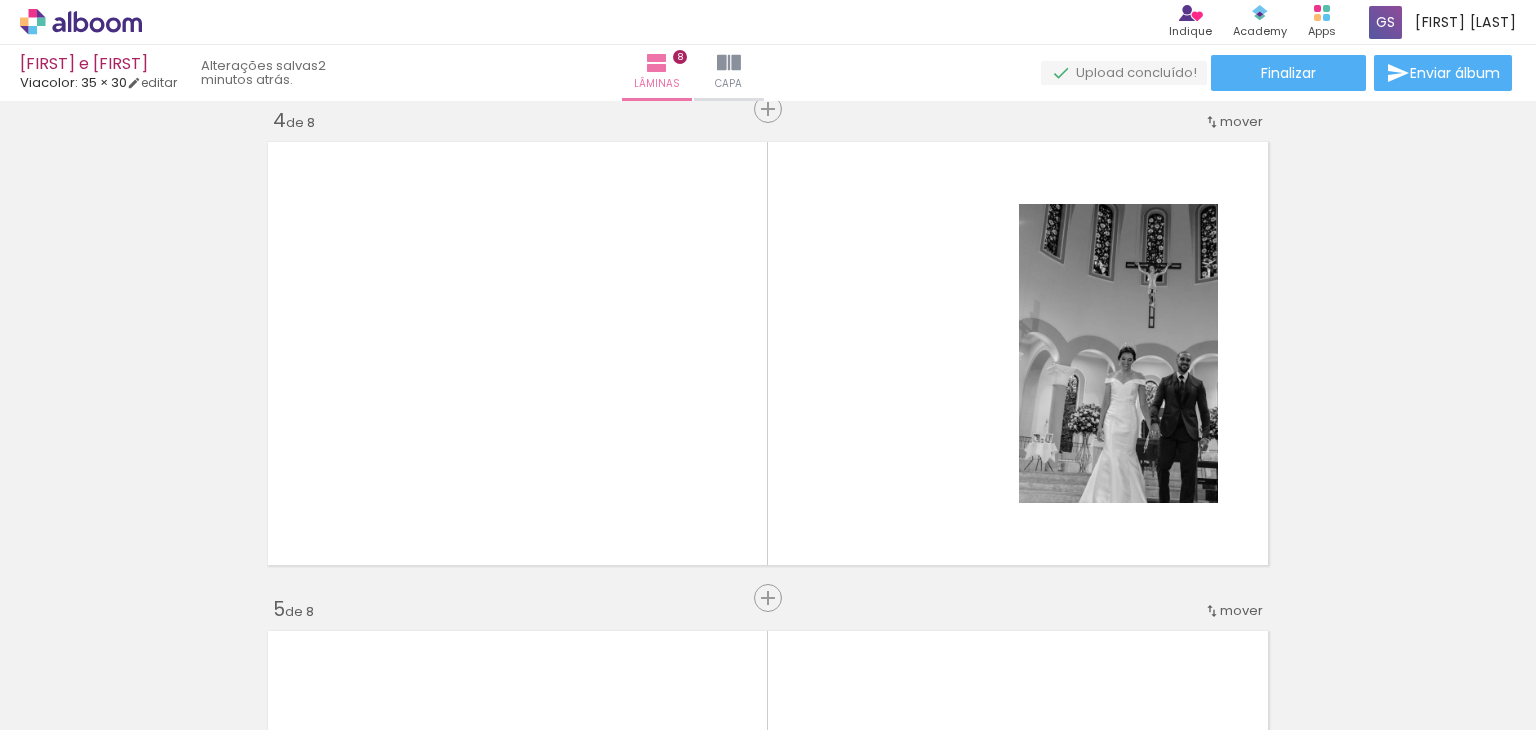 click at bounding box center [268, 622] 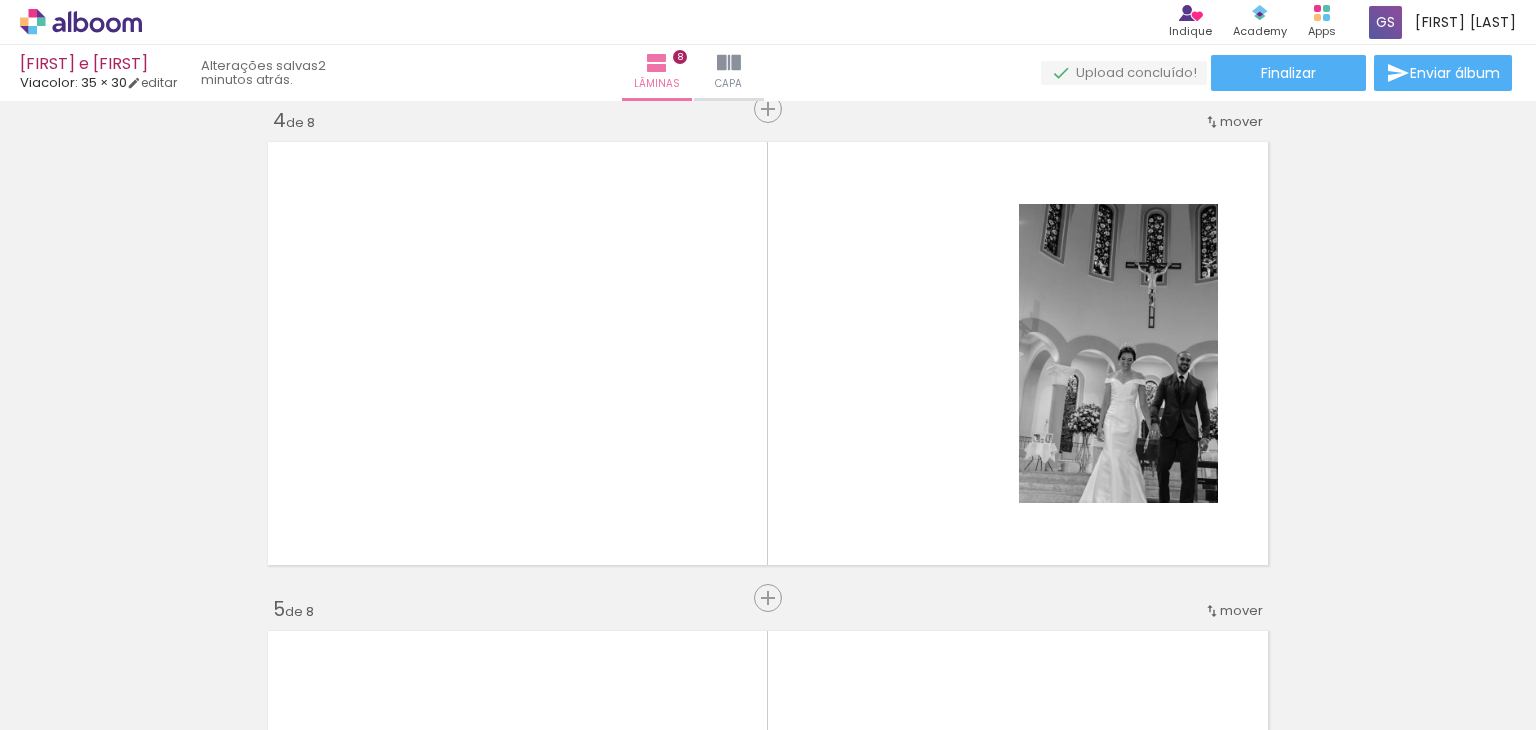 click at bounding box center (268, 622) 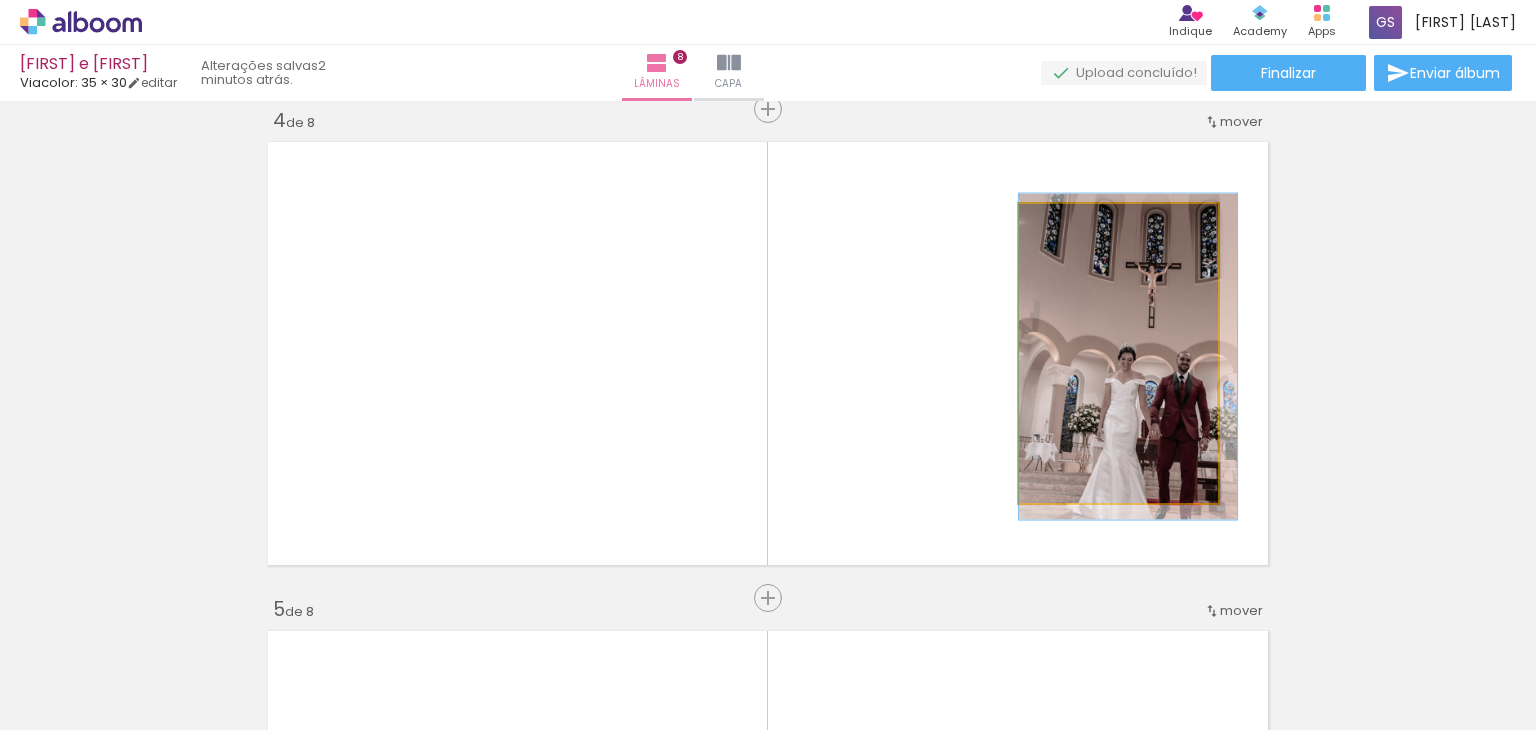 drag, startPoint x: 1182, startPoint y: 490, endPoint x: 1399, endPoint y: 378, distance: 244.19868 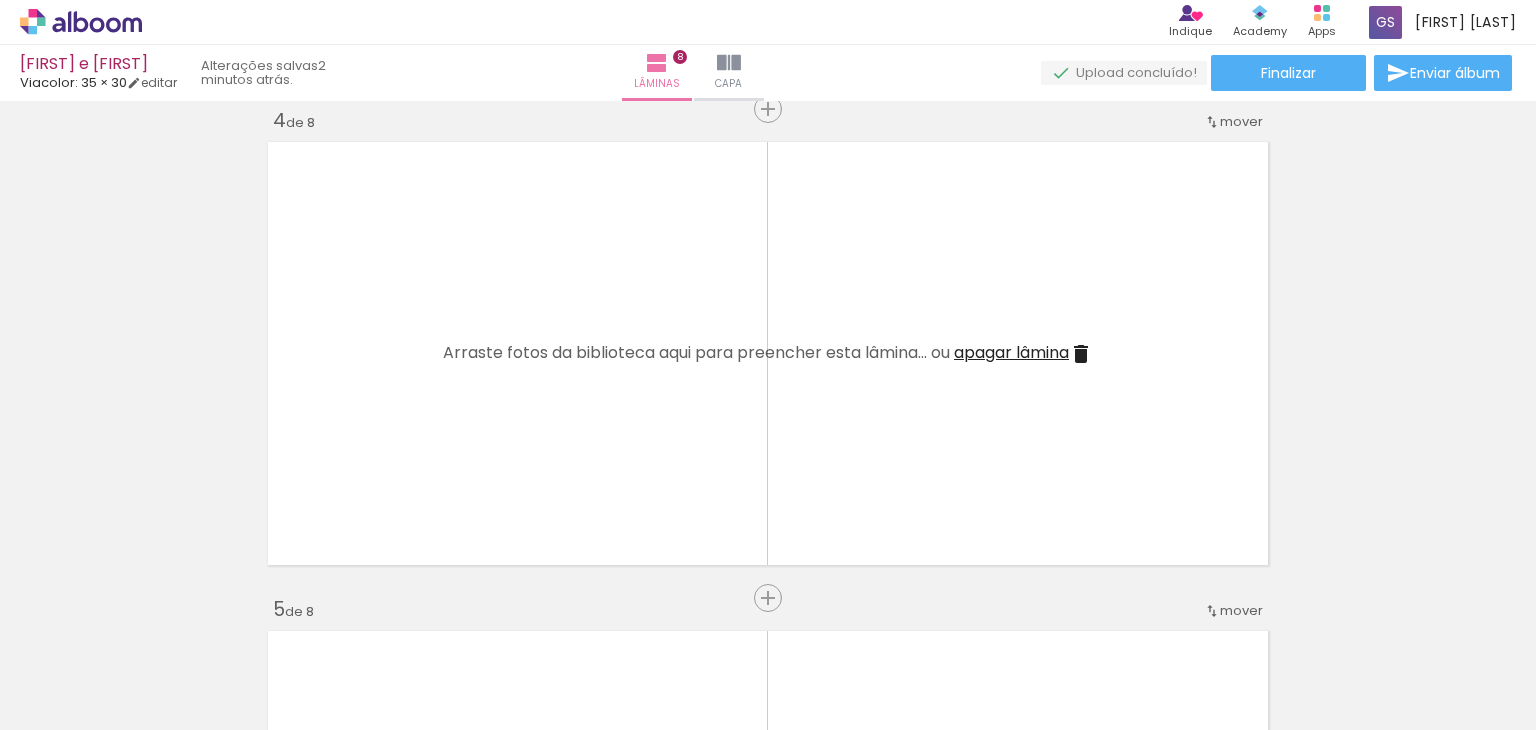 click at bounding box center [268, 622] 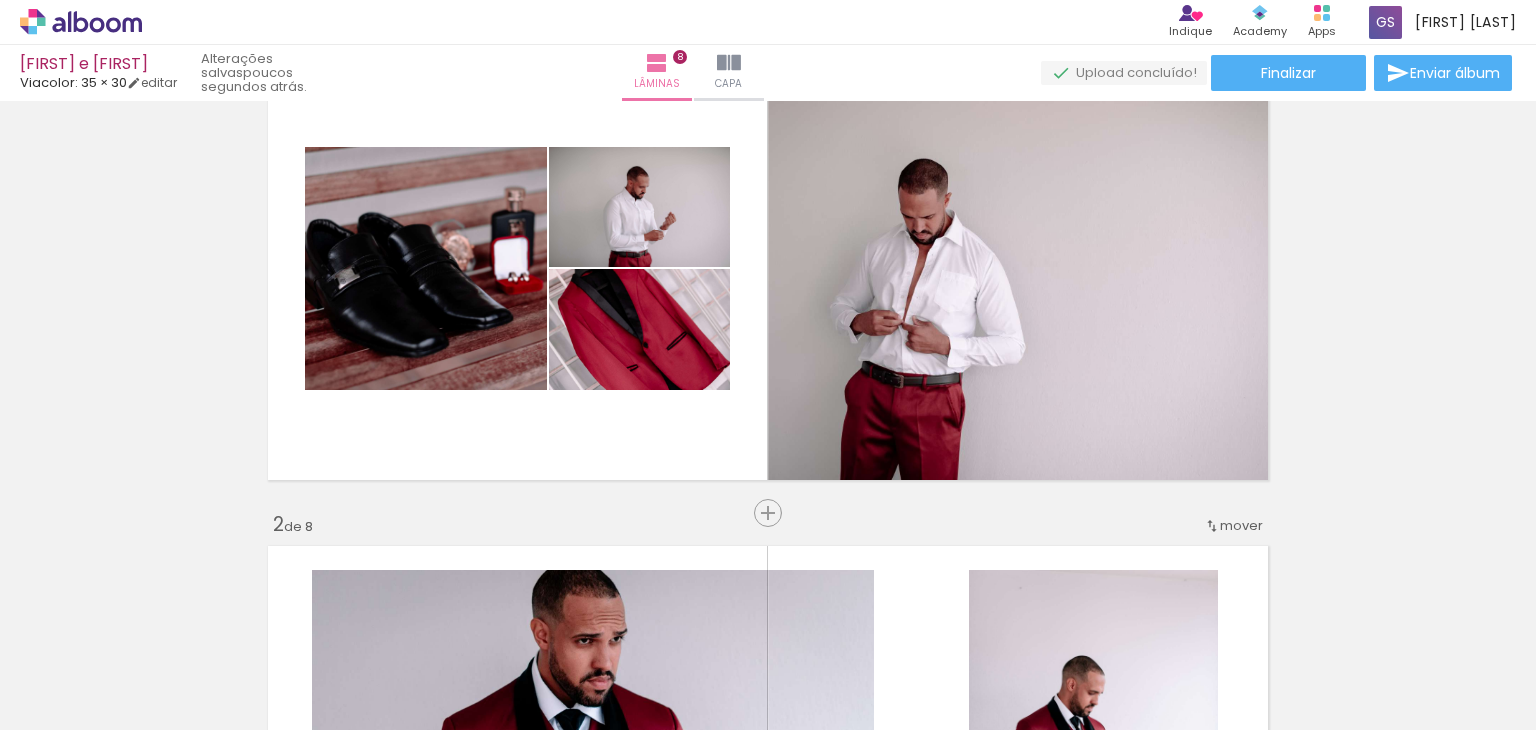 scroll, scrollTop: 141, scrollLeft: 0, axis: vertical 